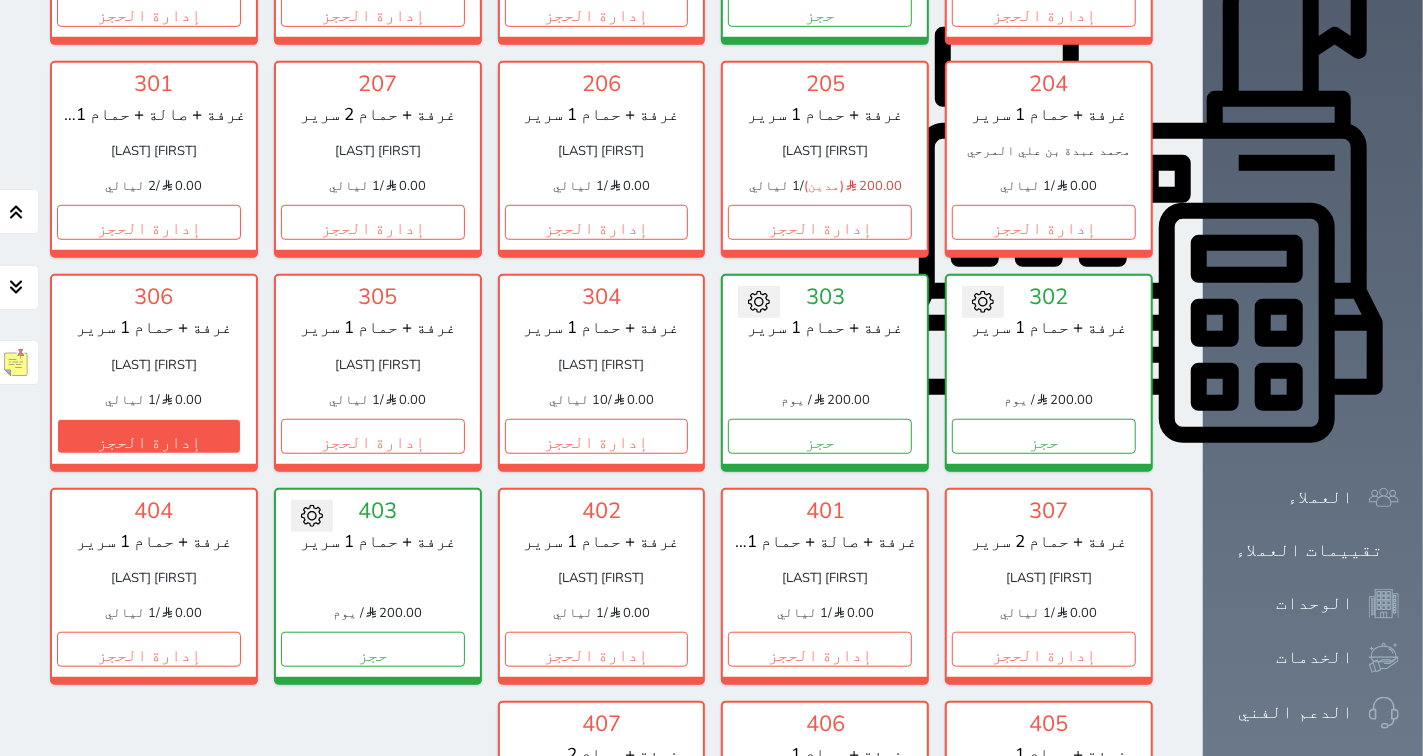 scroll, scrollTop: 680, scrollLeft: 0, axis: vertical 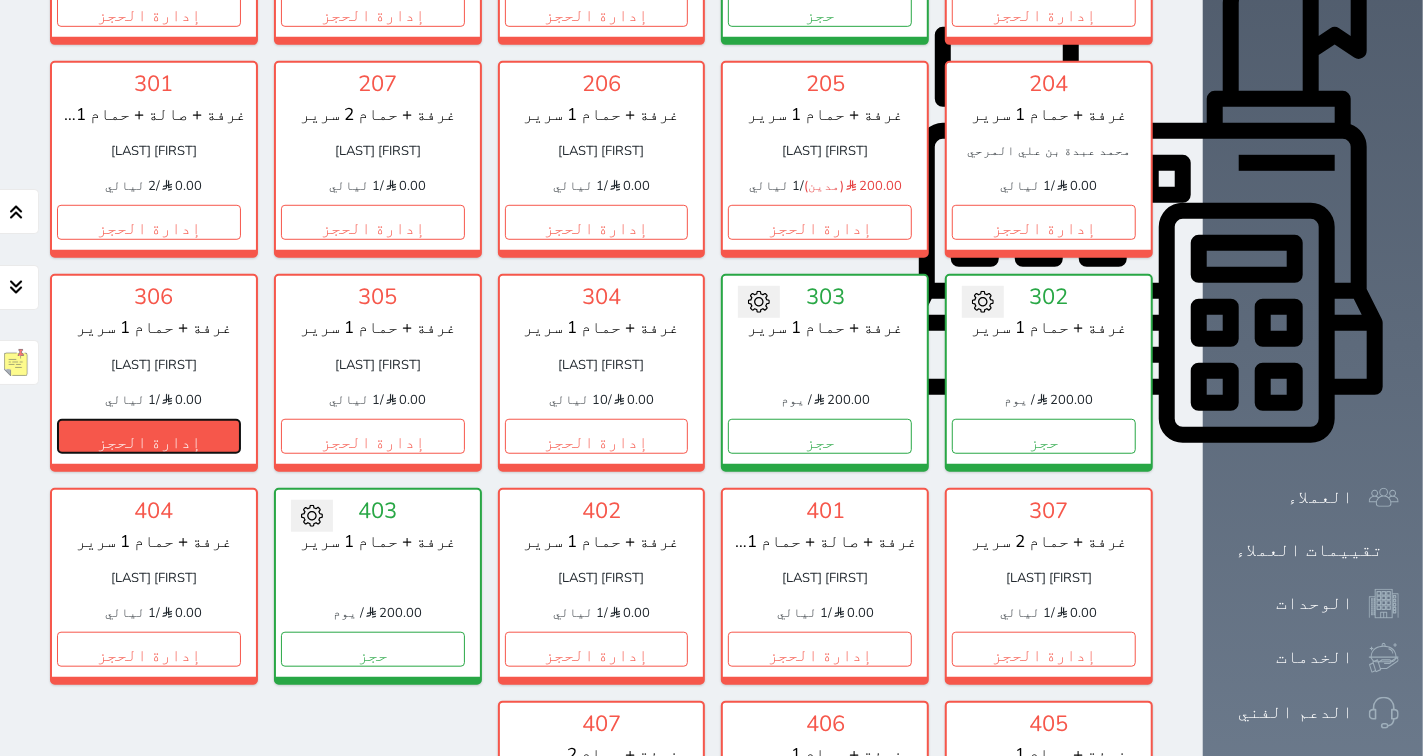 click on "إدارة الحجز" at bounding box center [149, 436] 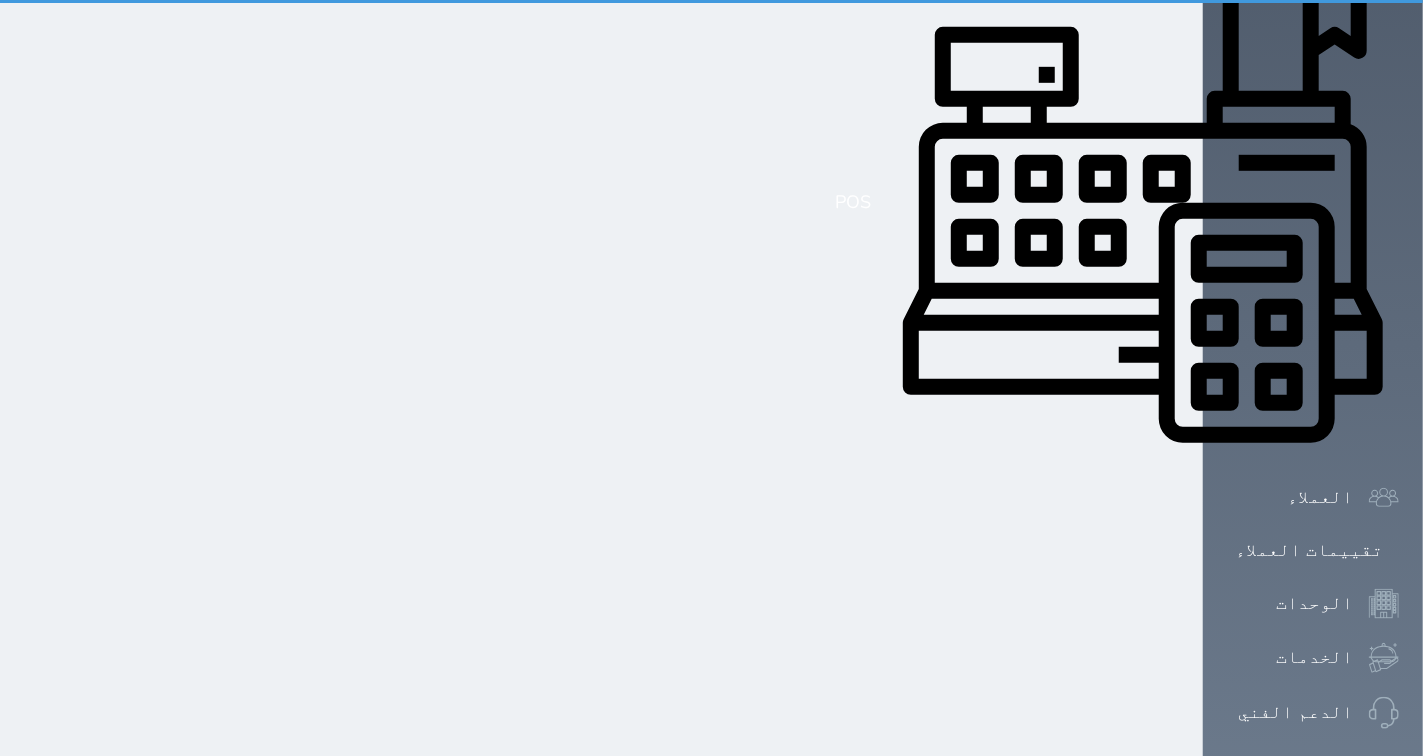 scroll, scrollTop: 0, scrollLeft: 0, axis: both 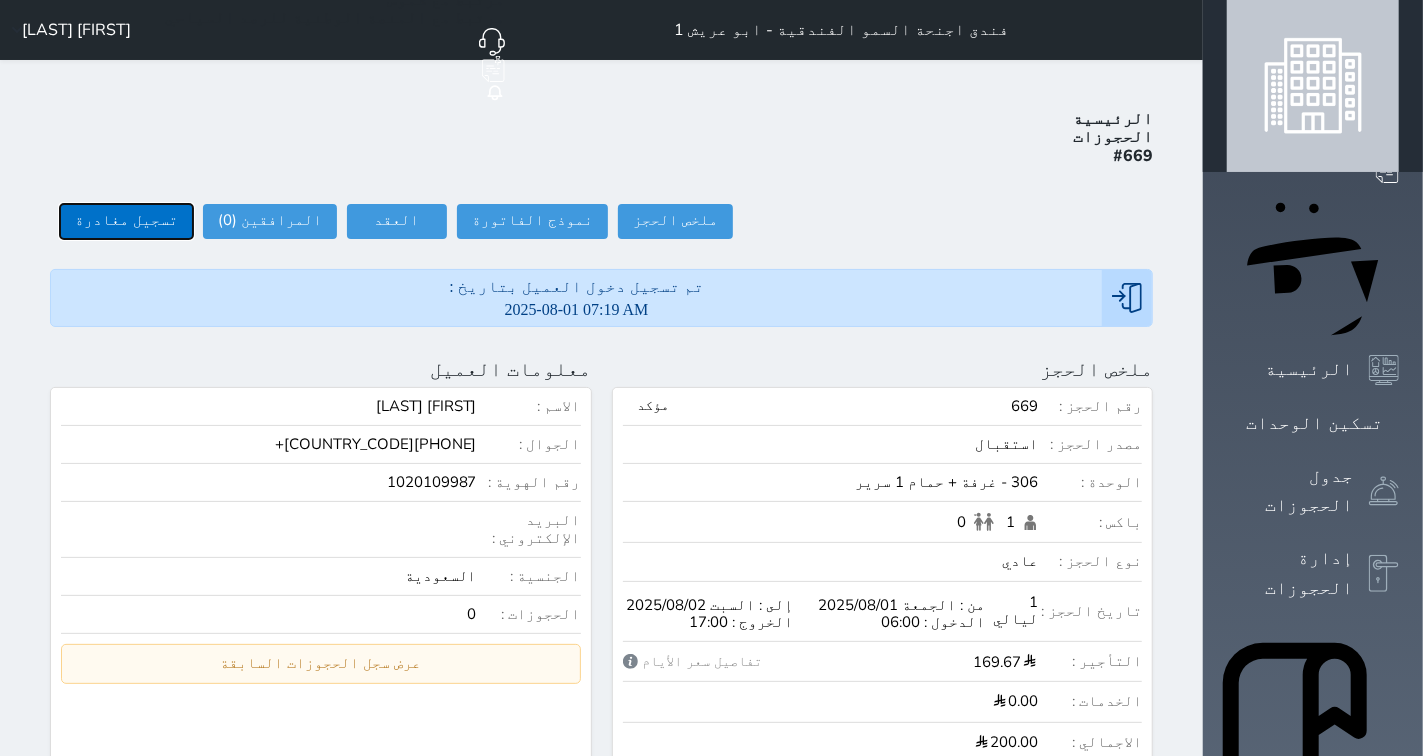 click on "تسجيل مغادرة" at bounding box center [126, 221] 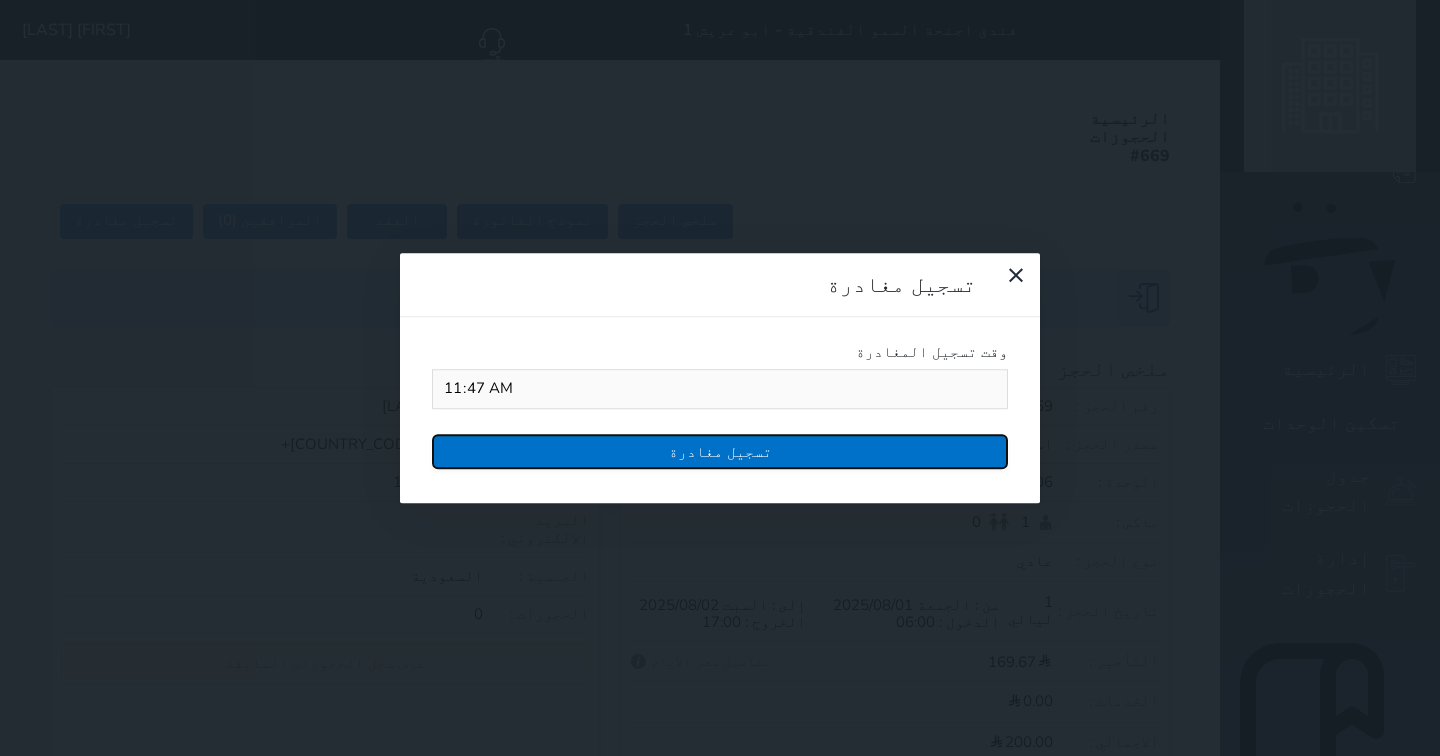 click on "تسجيل مغادرة" at bounding box center (720, 451) 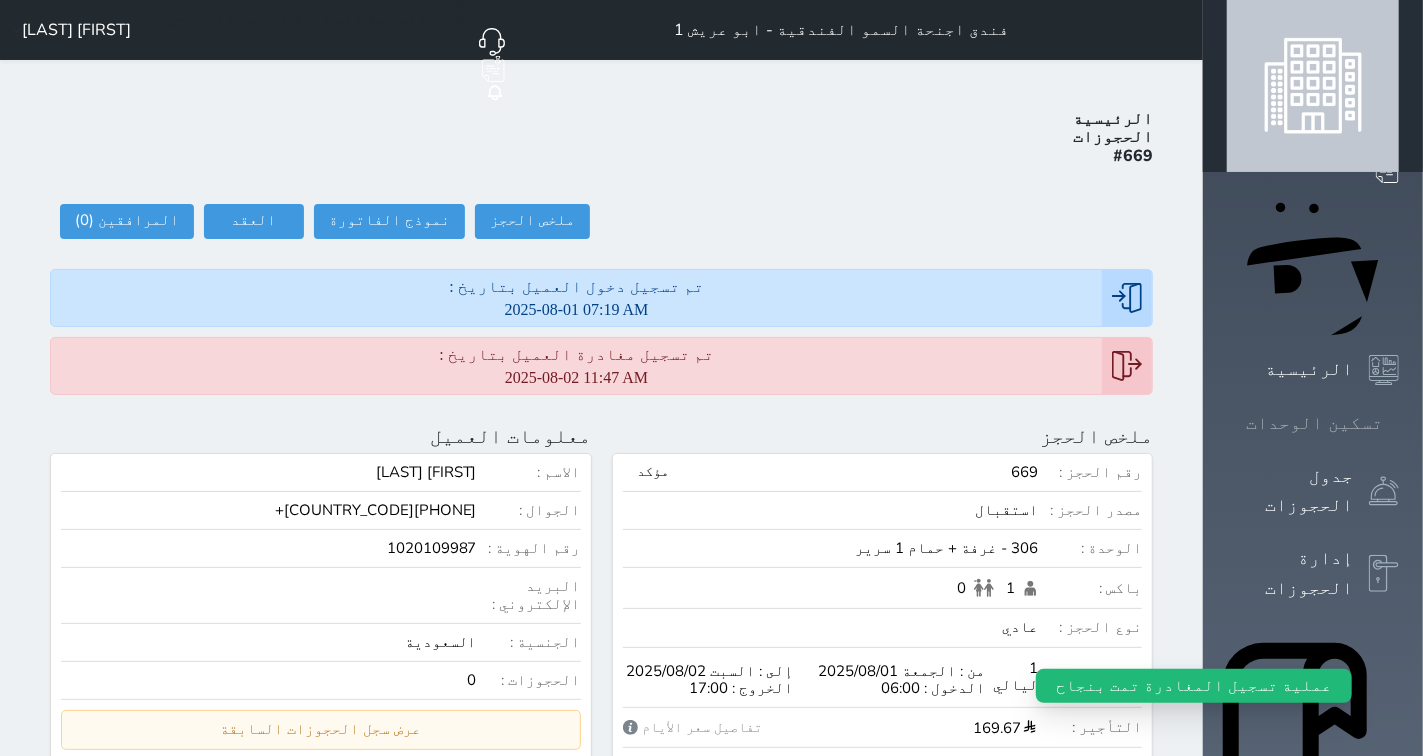 click on "تسكين الوحدات" at bounding box center [1314, 423] 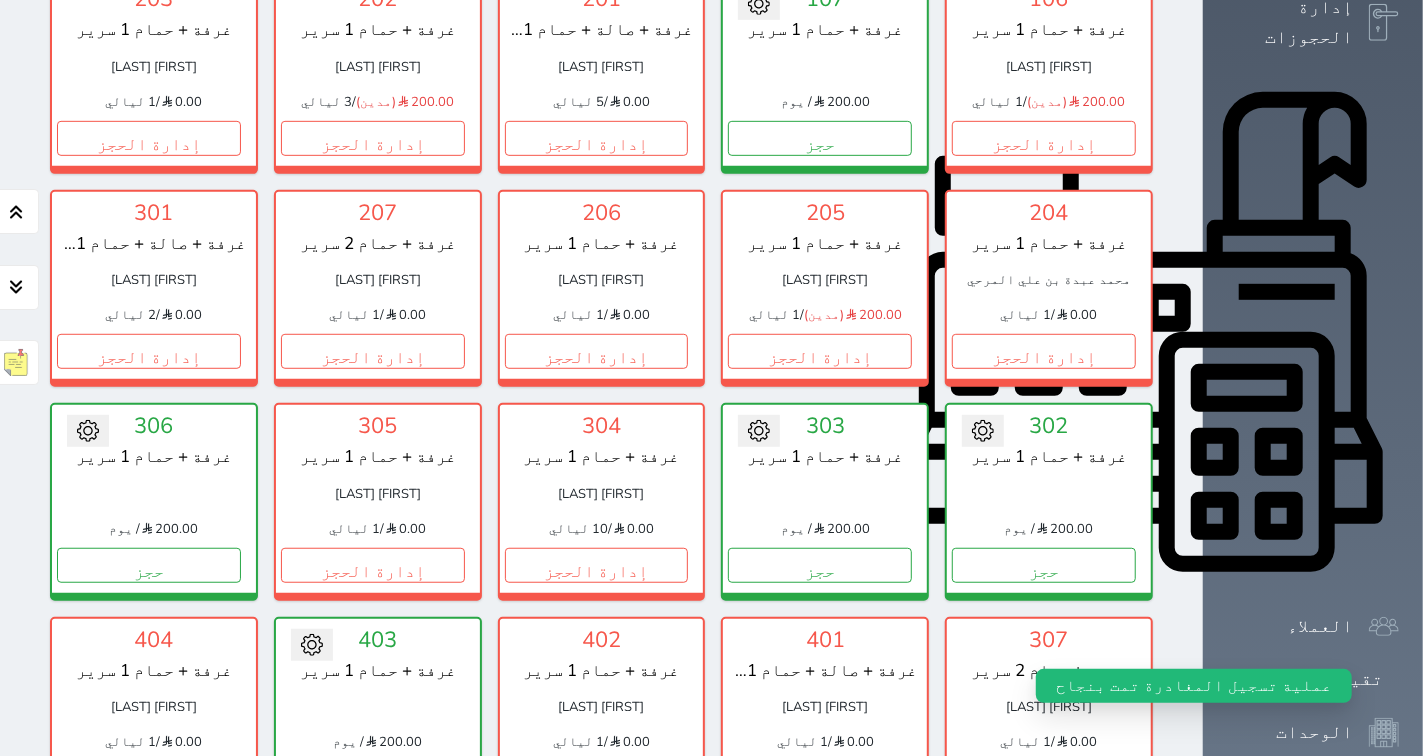scroll, scrollTop: 633, scrollLeft: 0, axis: vertical 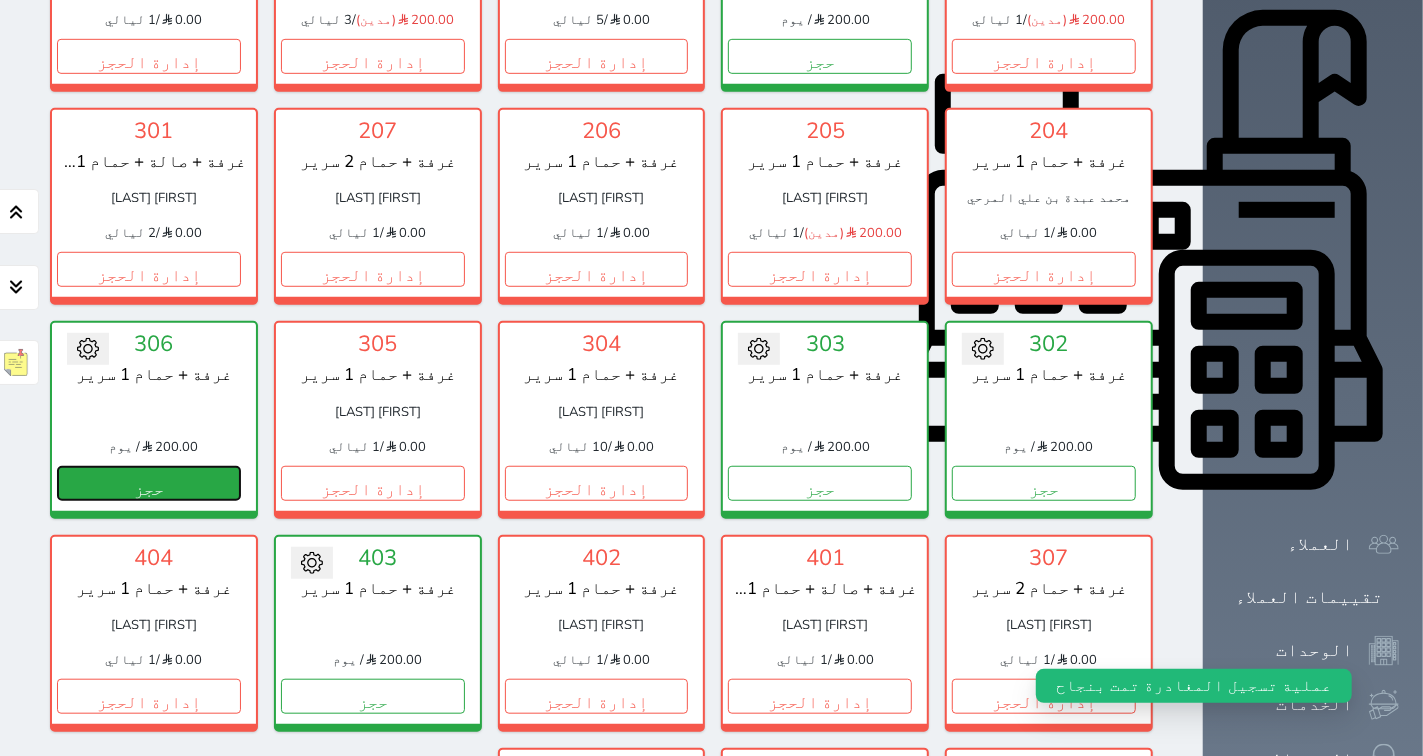 click on "حجز" at bounding box center [149, 483] 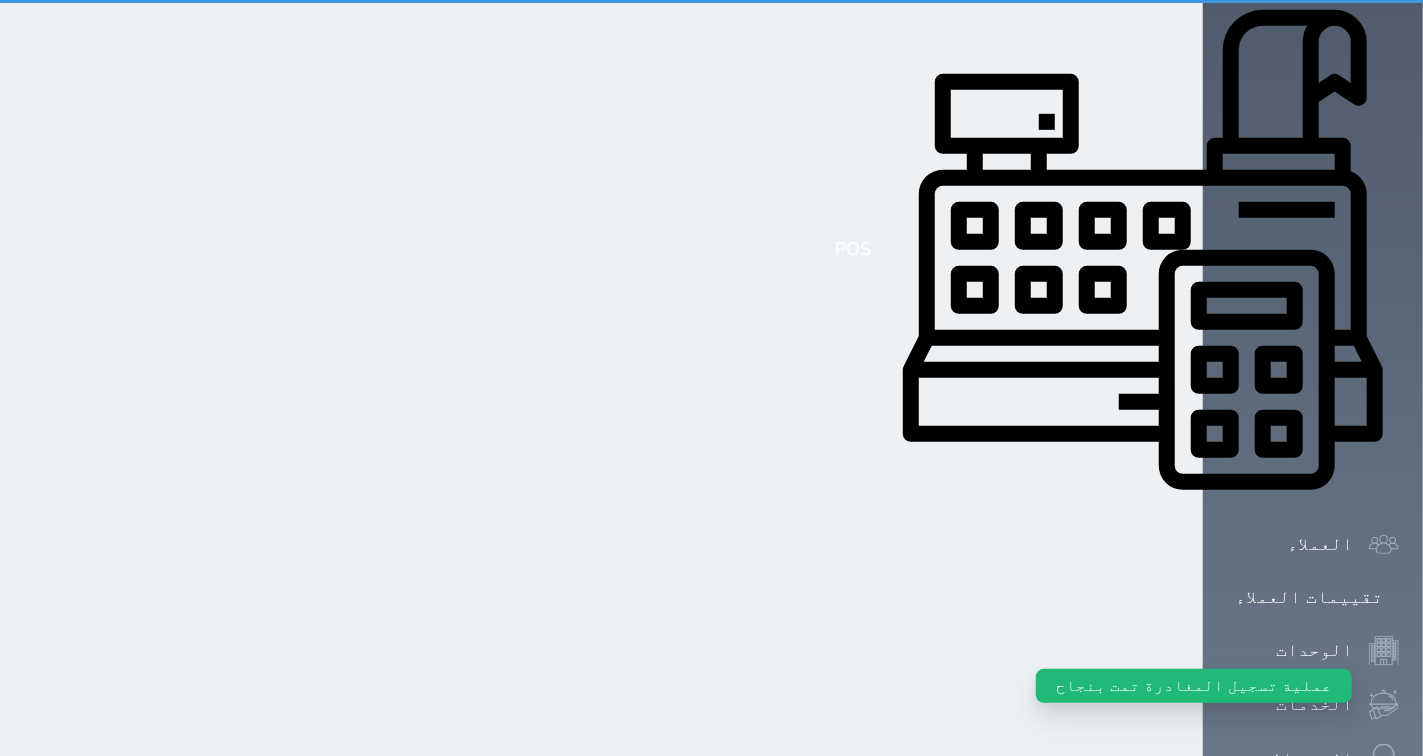 scroll, scrollTop: 150, scrollLeft: 0, axis: vertical 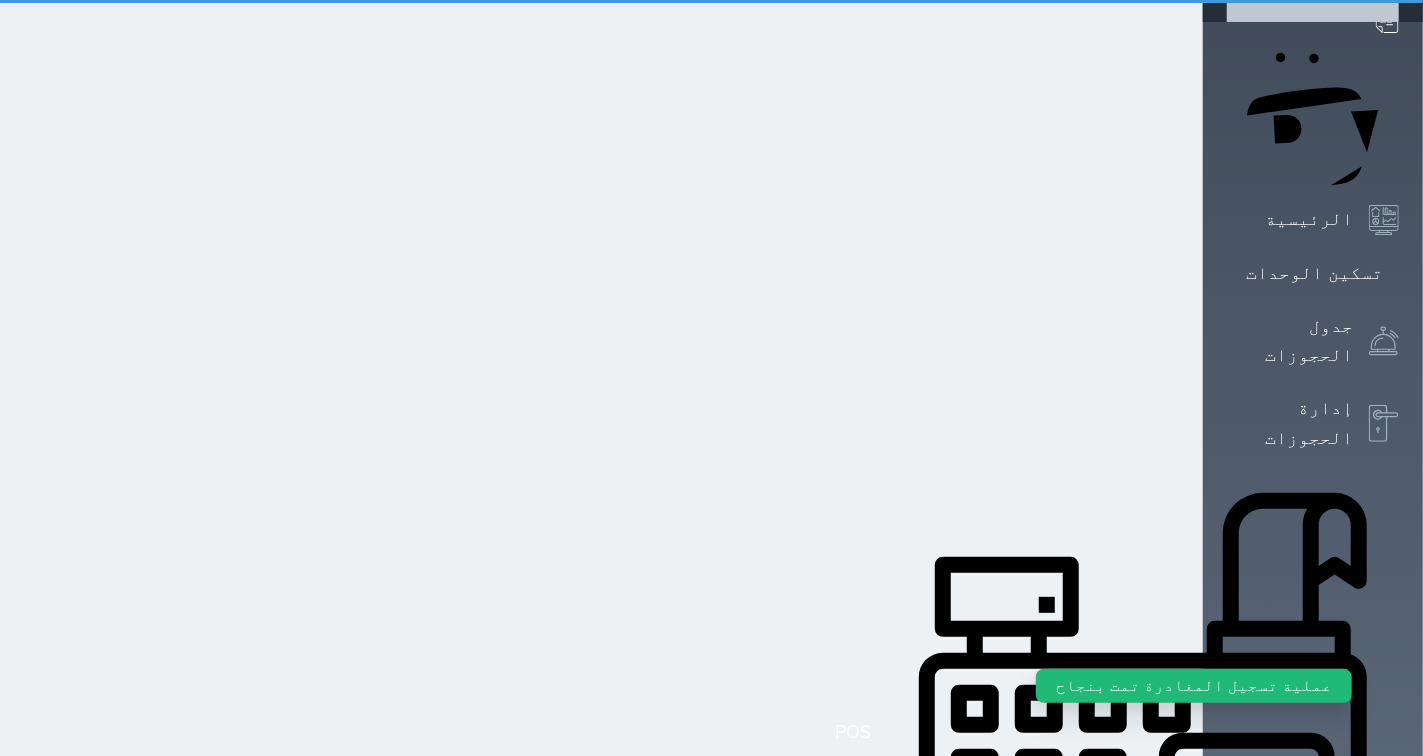 select on "1" 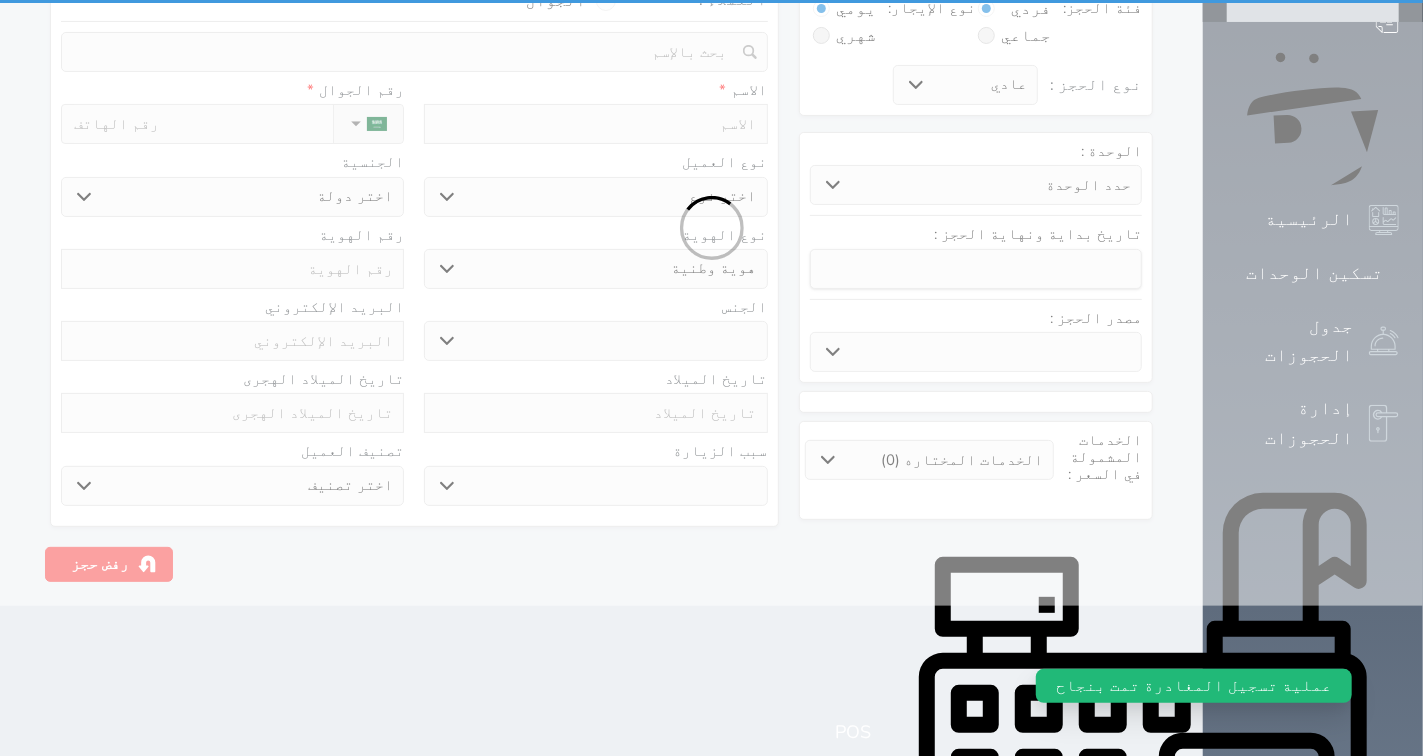 select 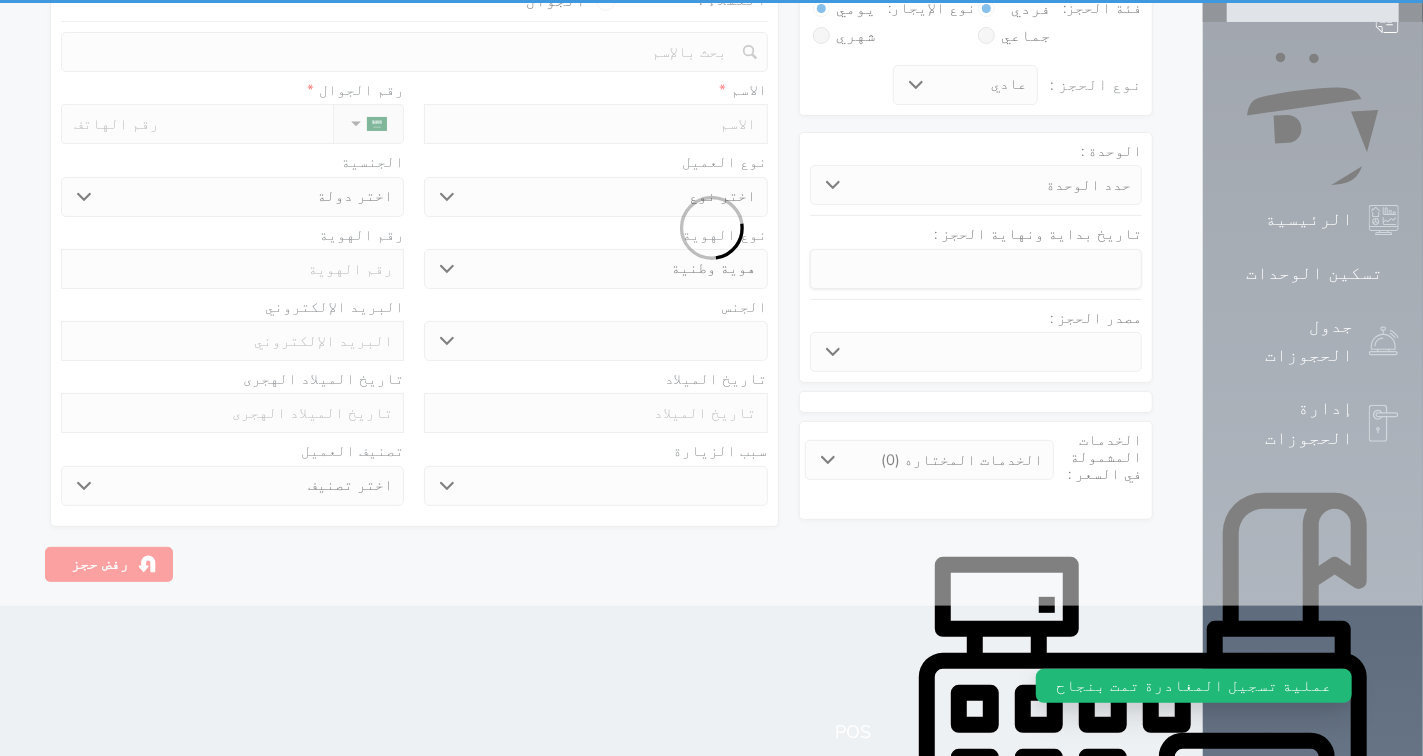 select 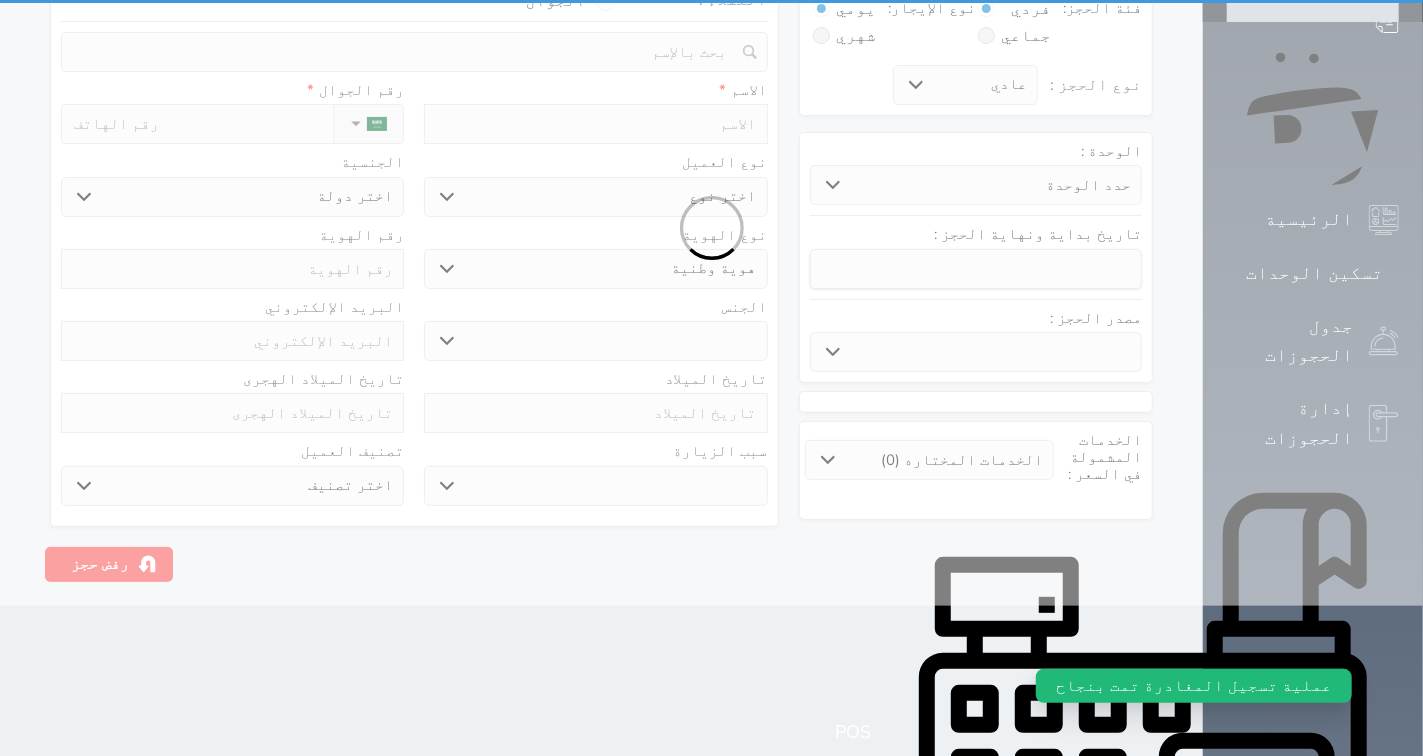 select 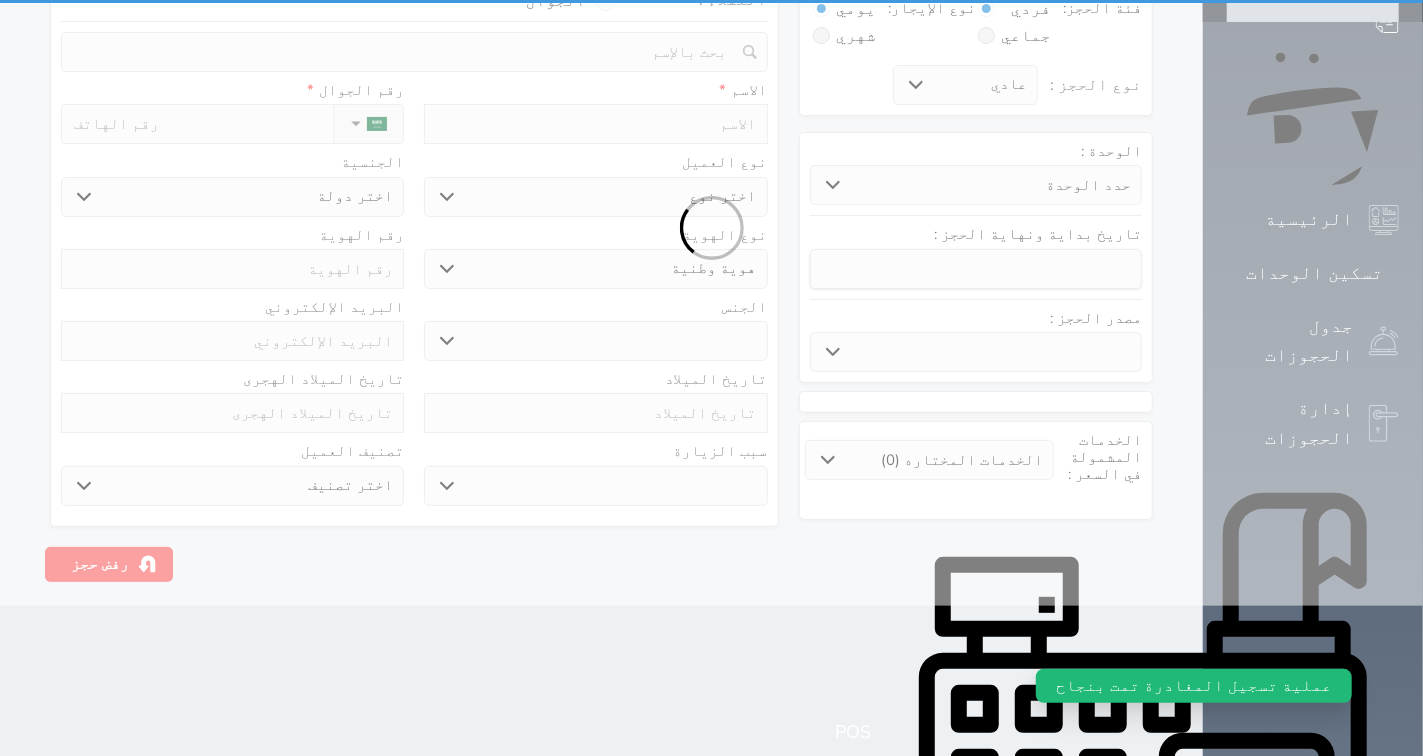 select 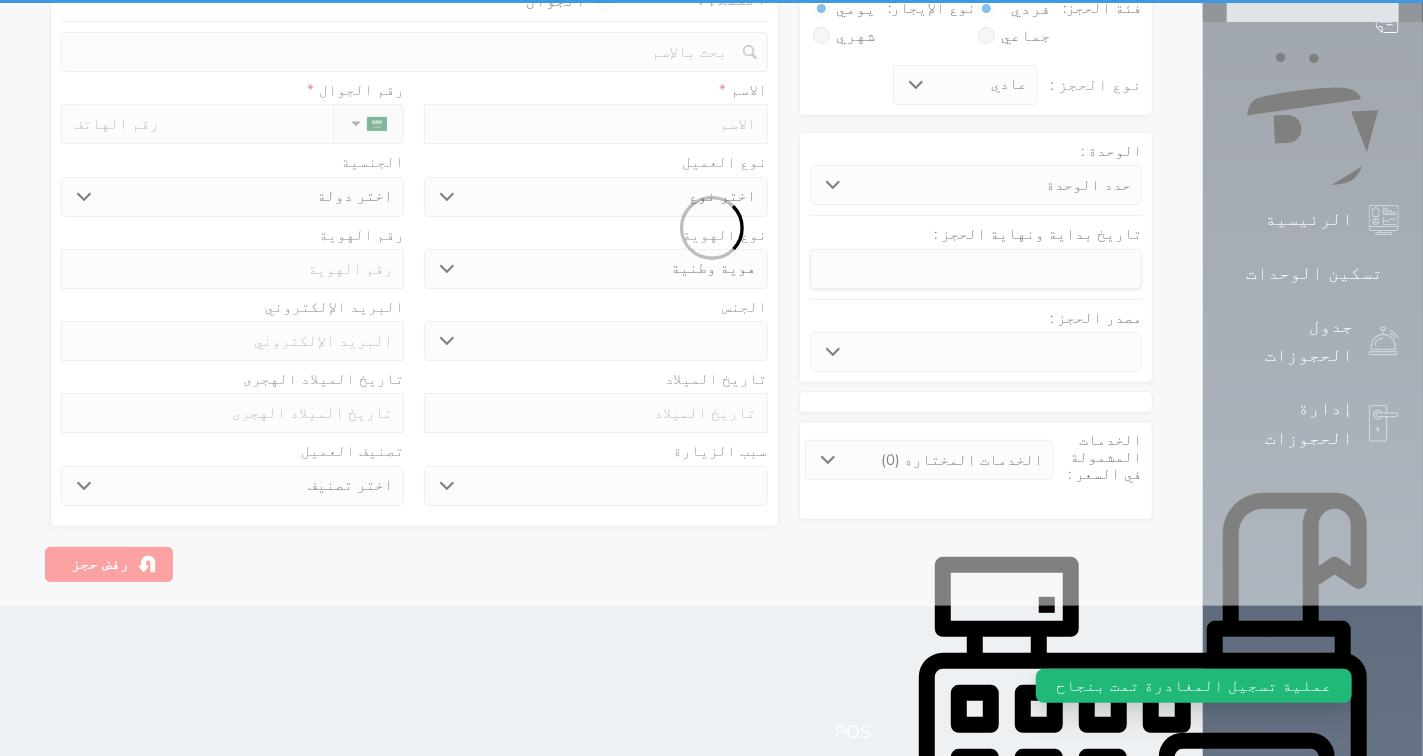 scroll, scrollTop: 0, scrollLeft: 0, axis: both 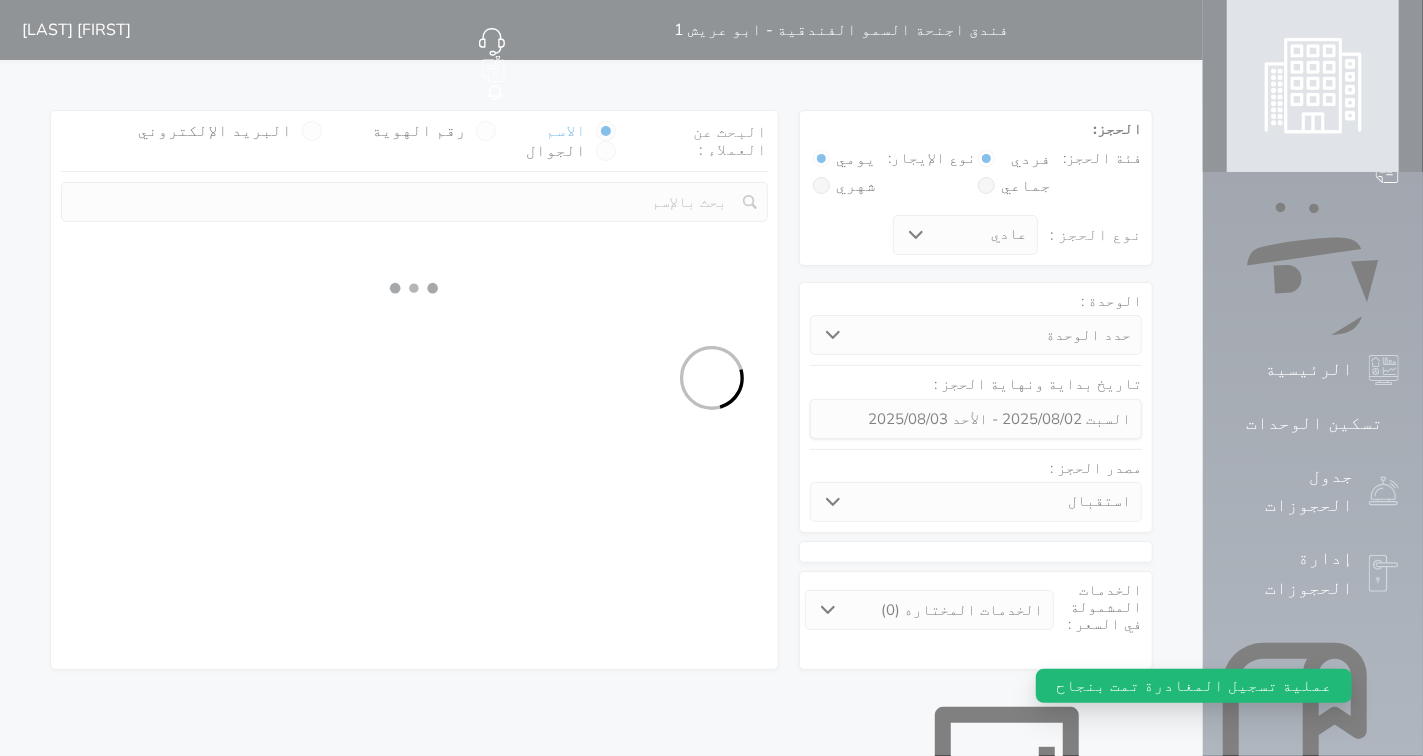 select 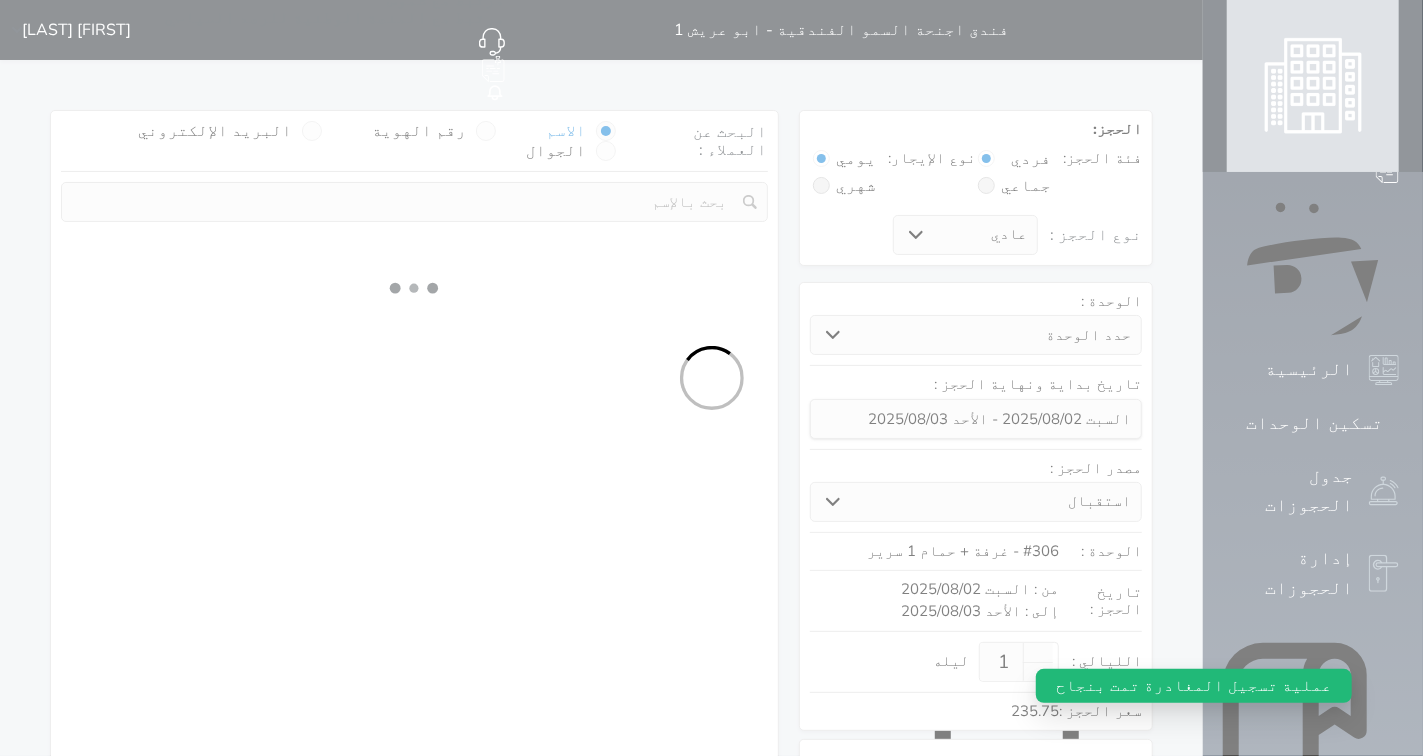 select on "1" 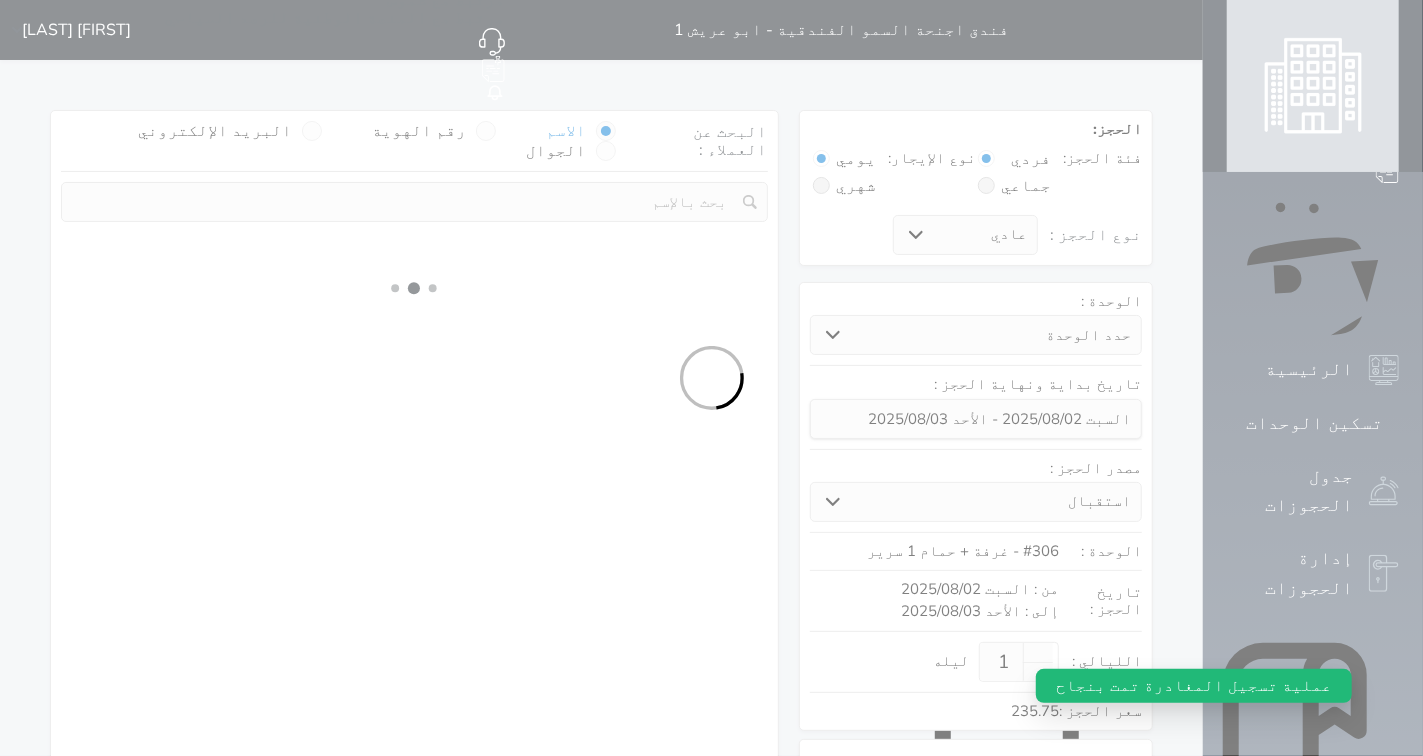 select on "113" 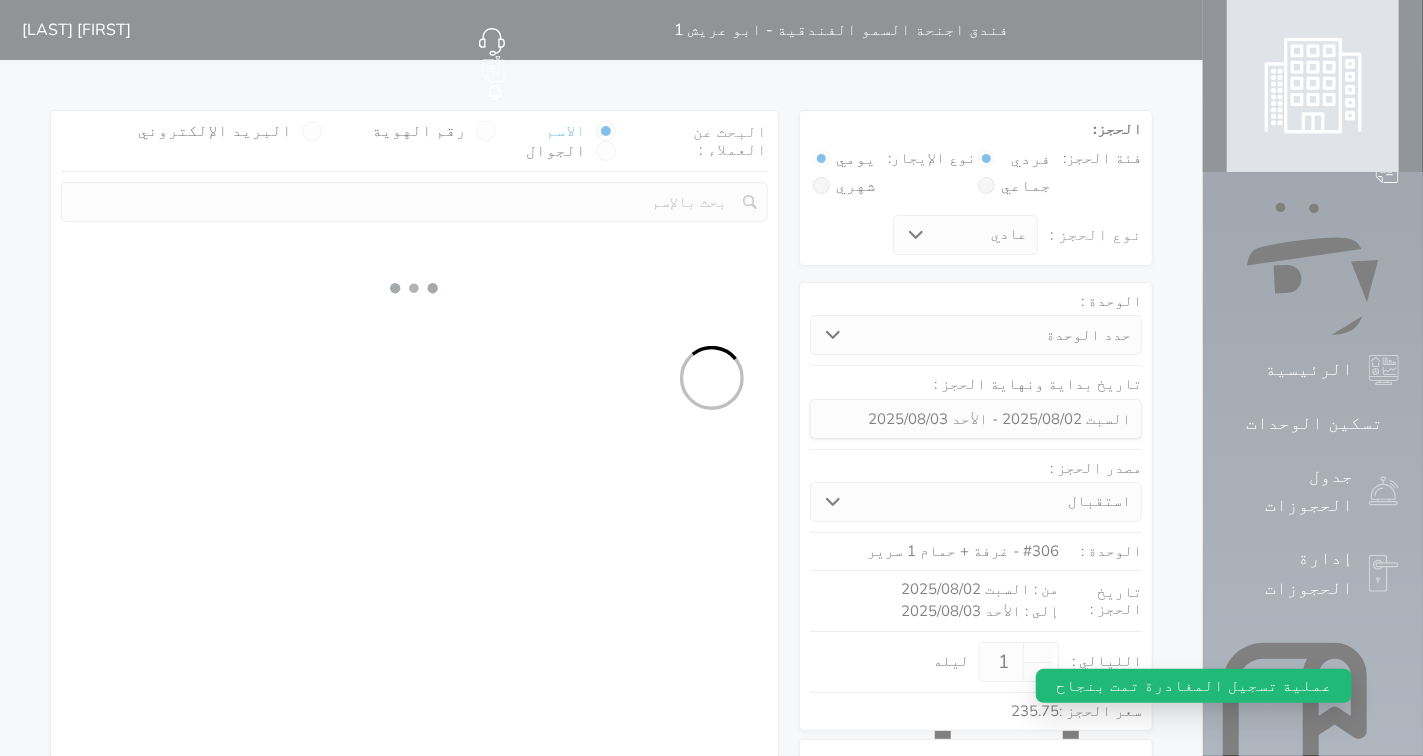 select on "1" 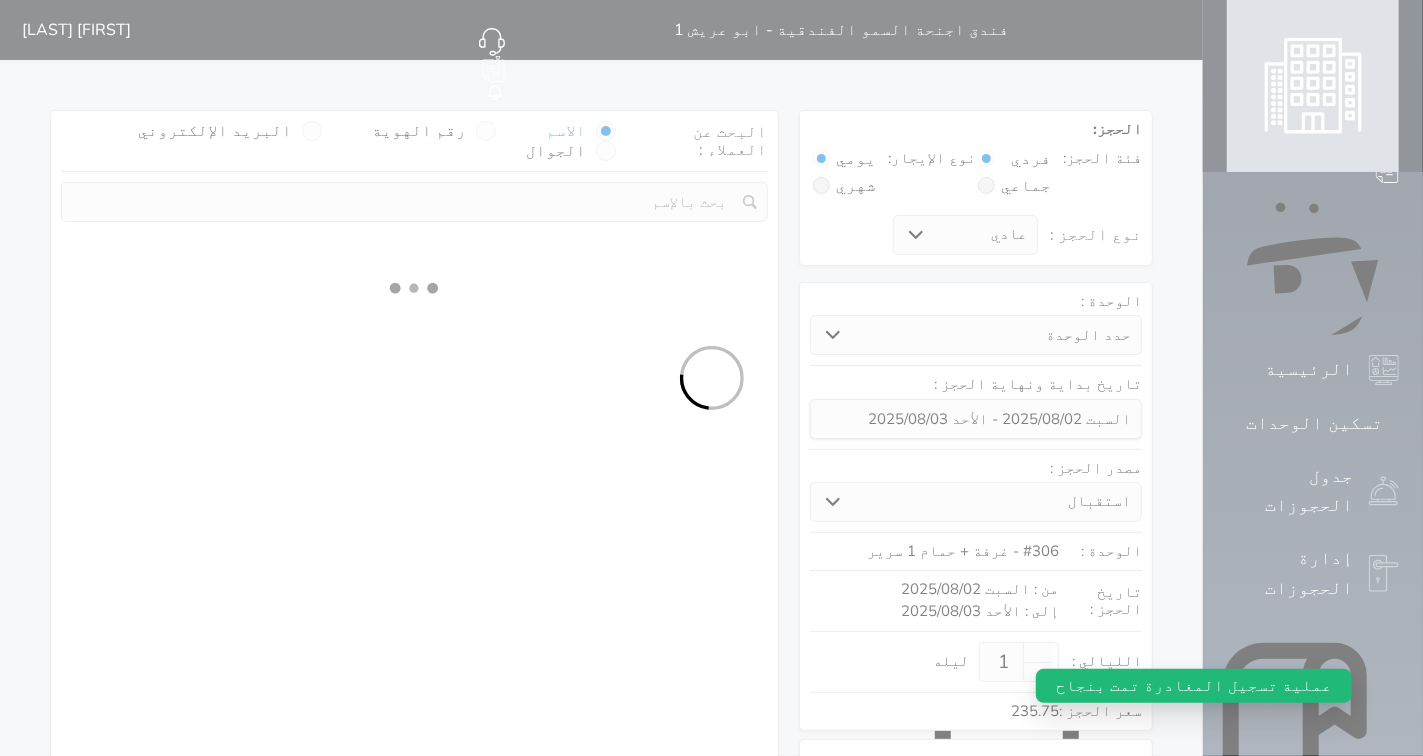select 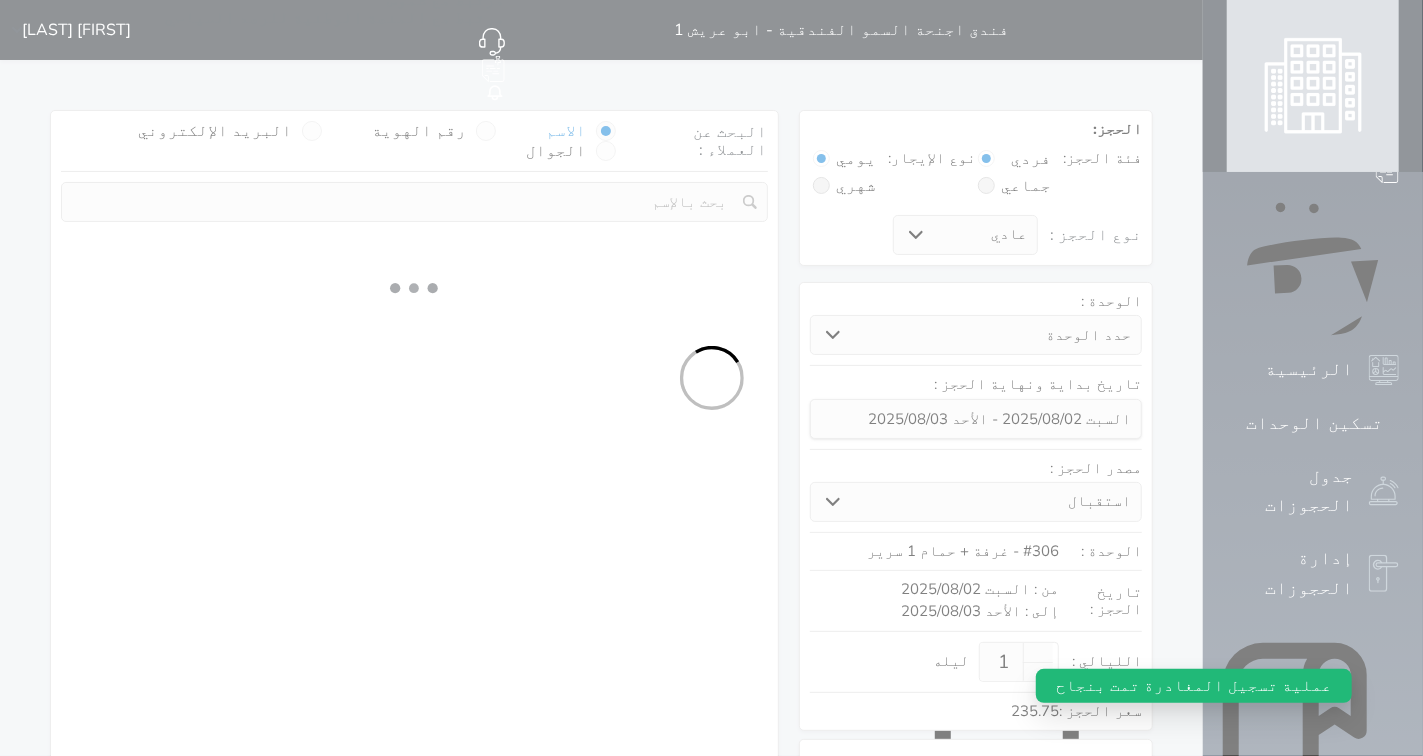 select on "7" 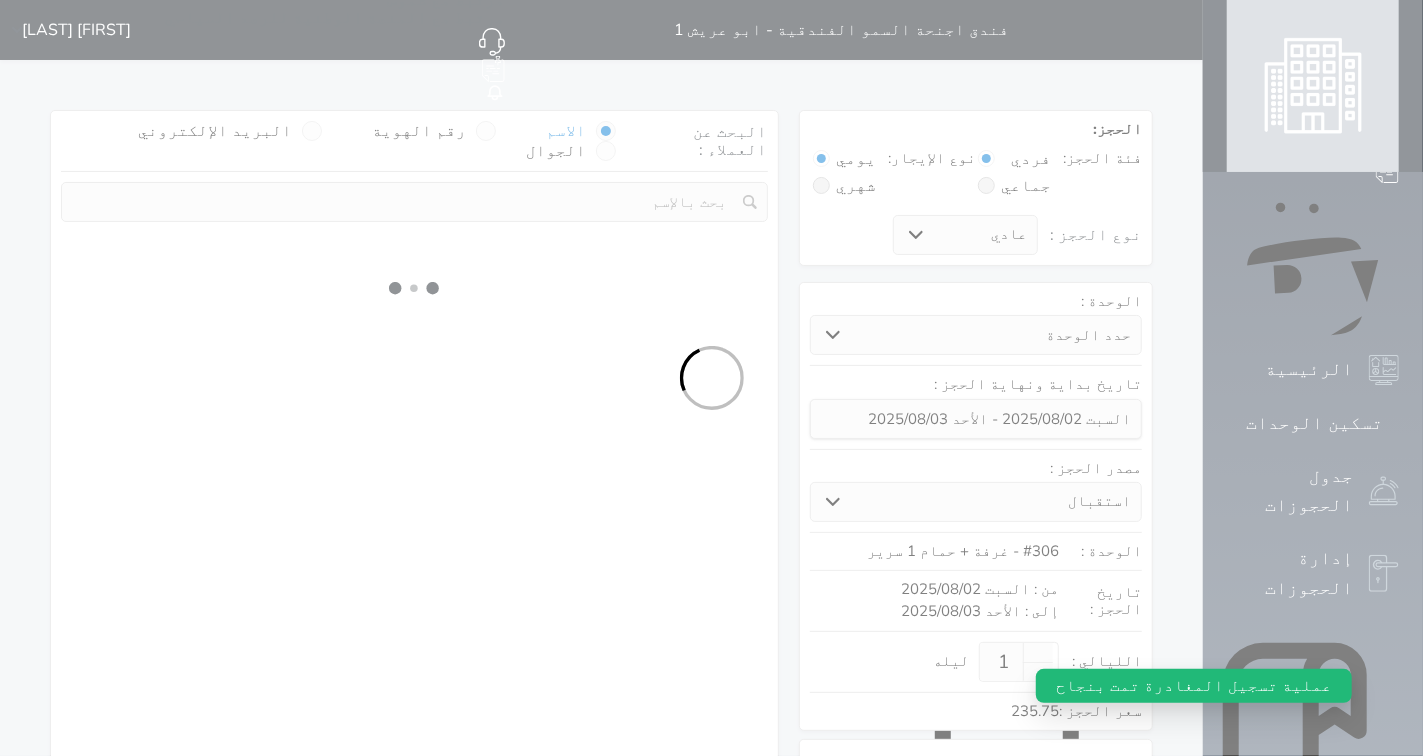select 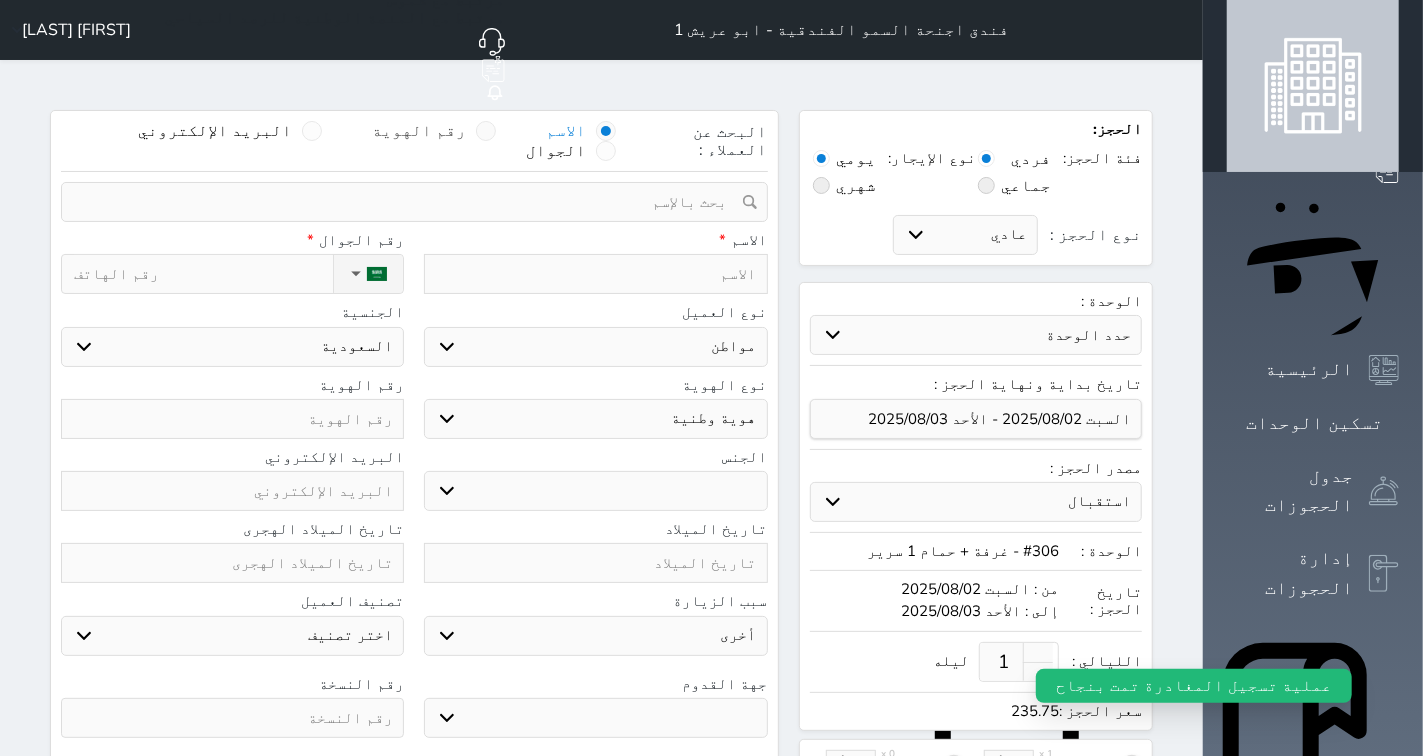 select 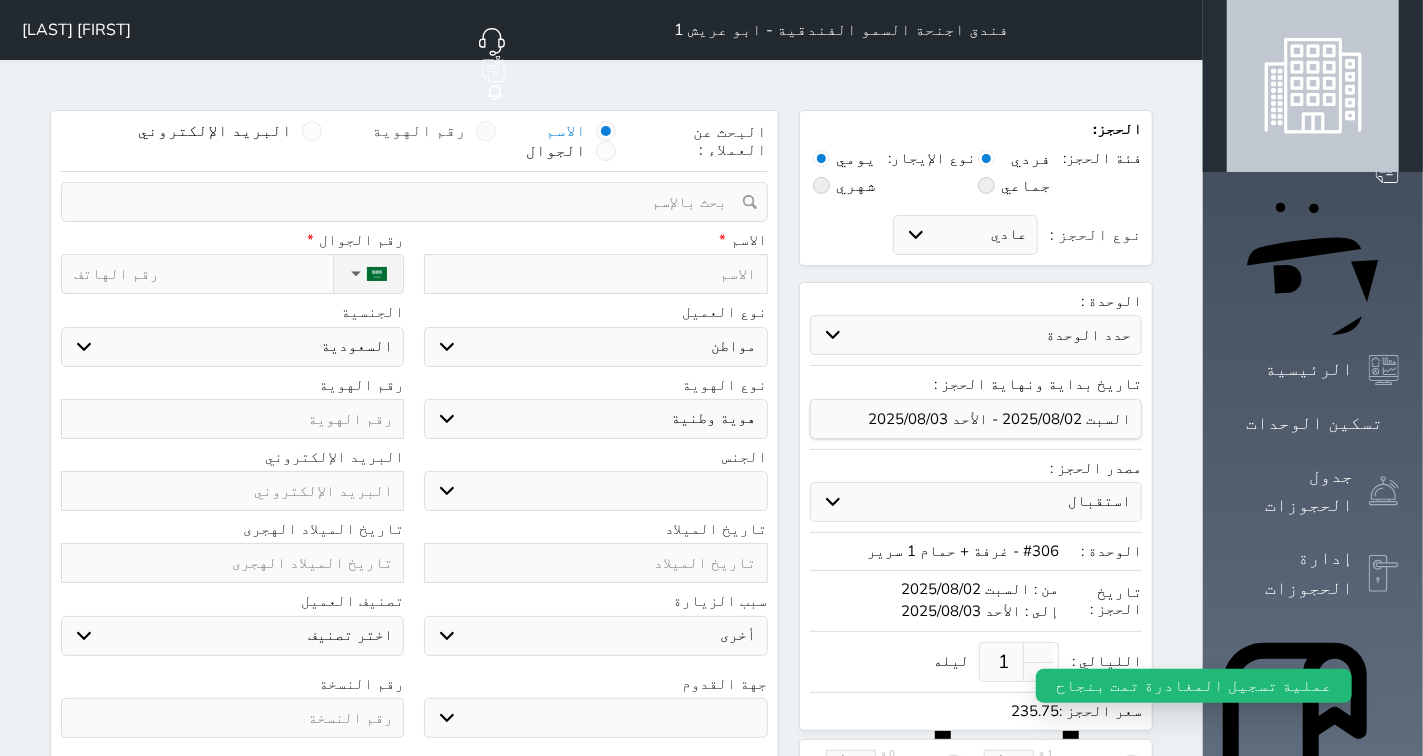 select 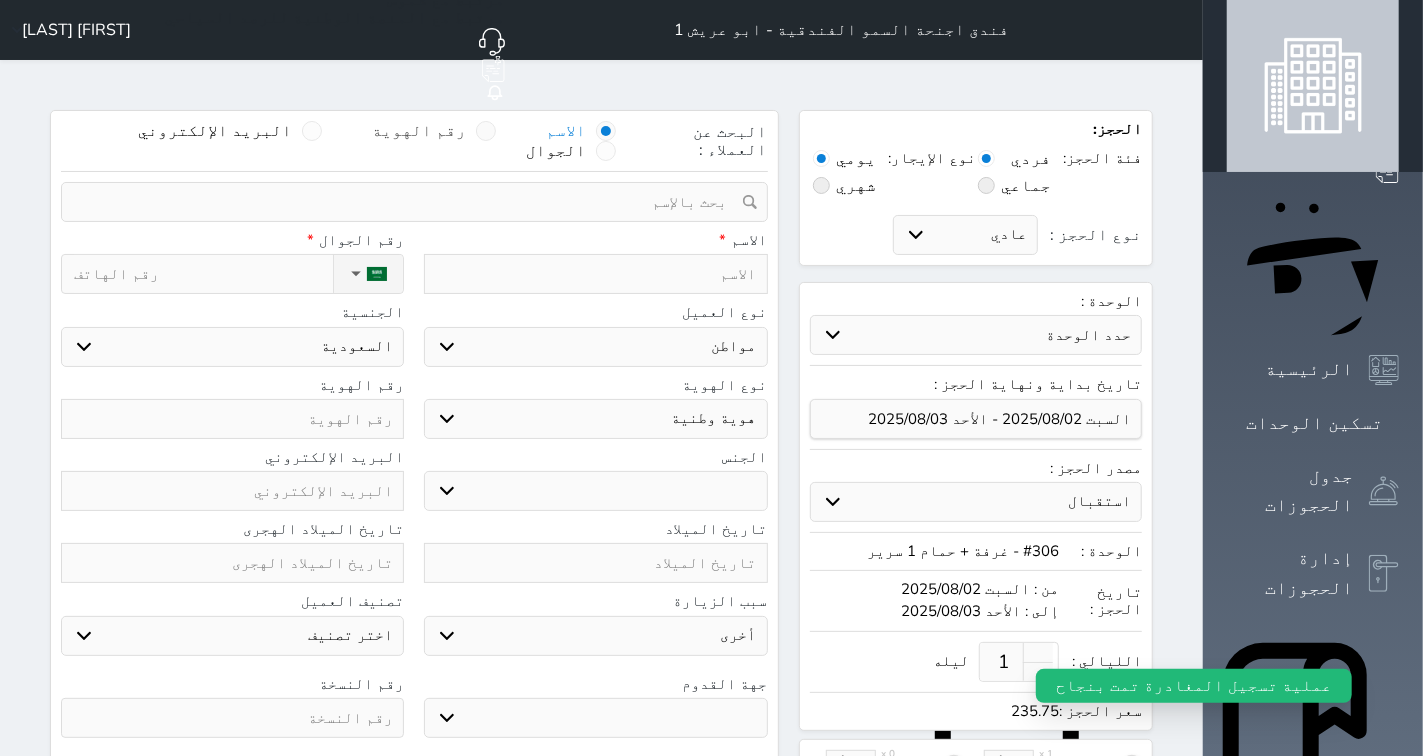 click at bounding box center (486, 131) 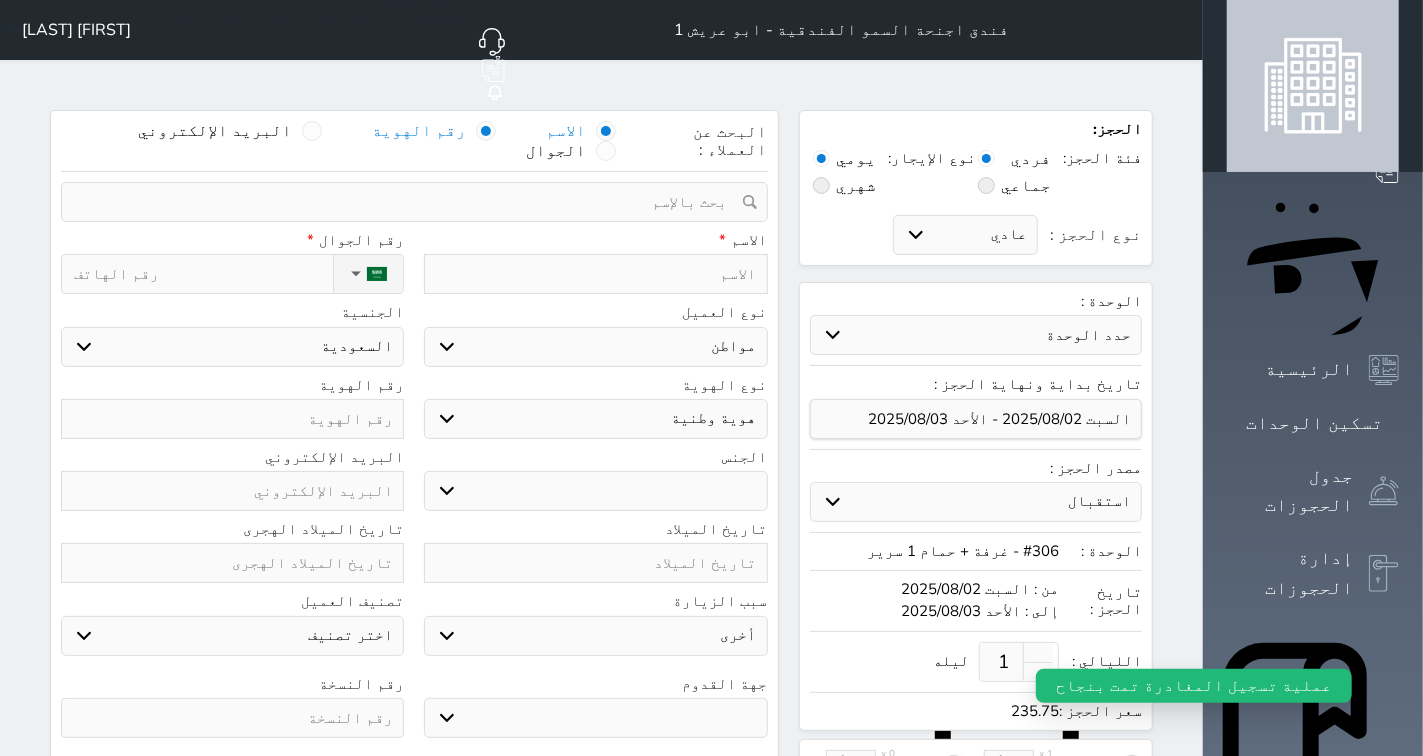 select 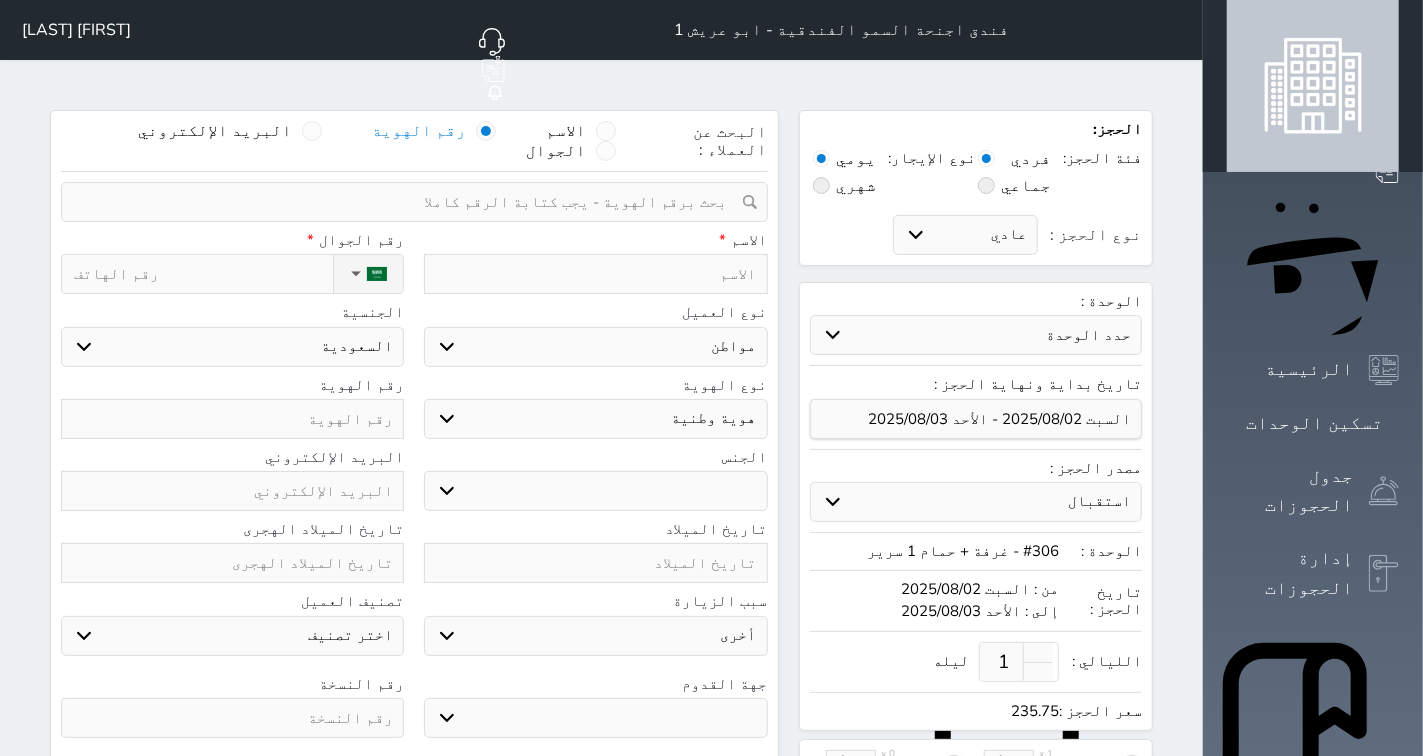 click at bounding box center (407, 202) 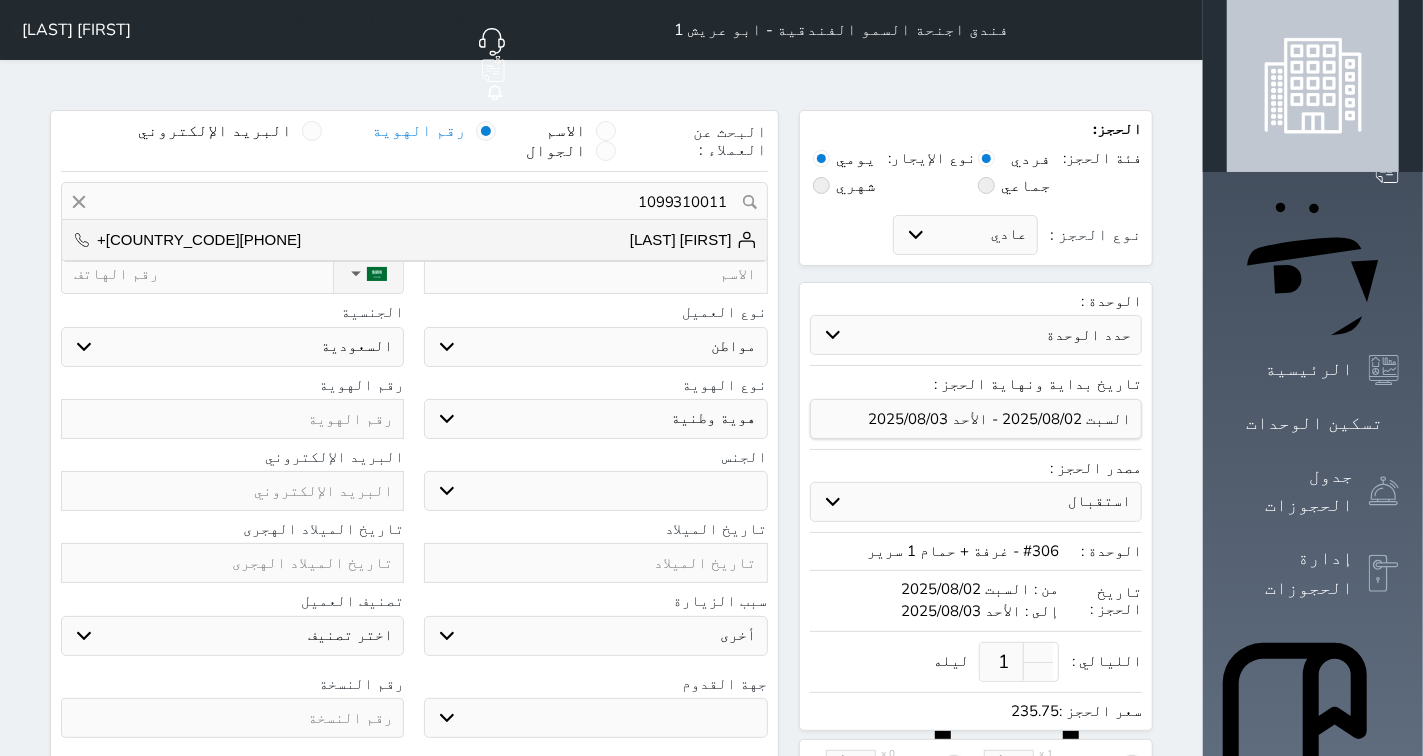 click on "[FIRST] [LAST]" at bounding box center [693, 240] 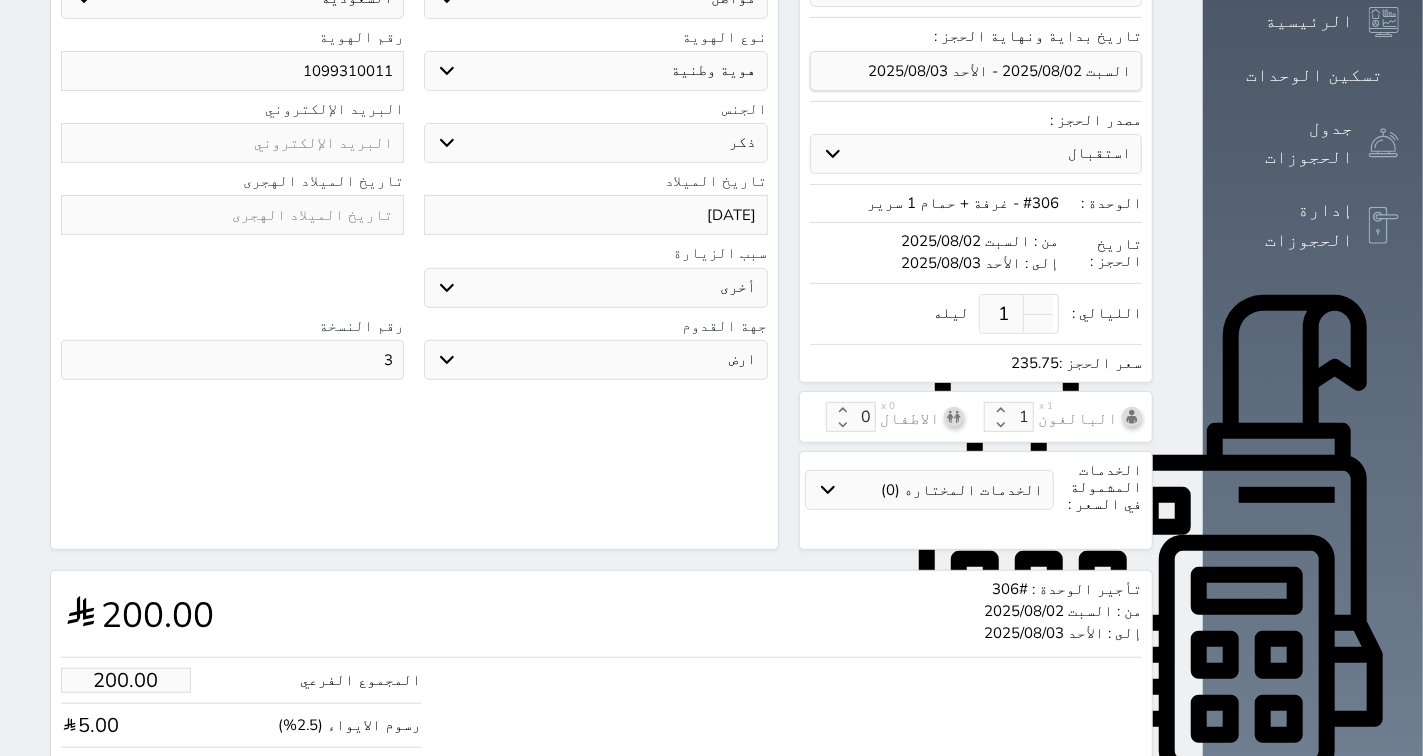 scroll, scrollTop: 473, scrollLeft: 0, axis: vertical 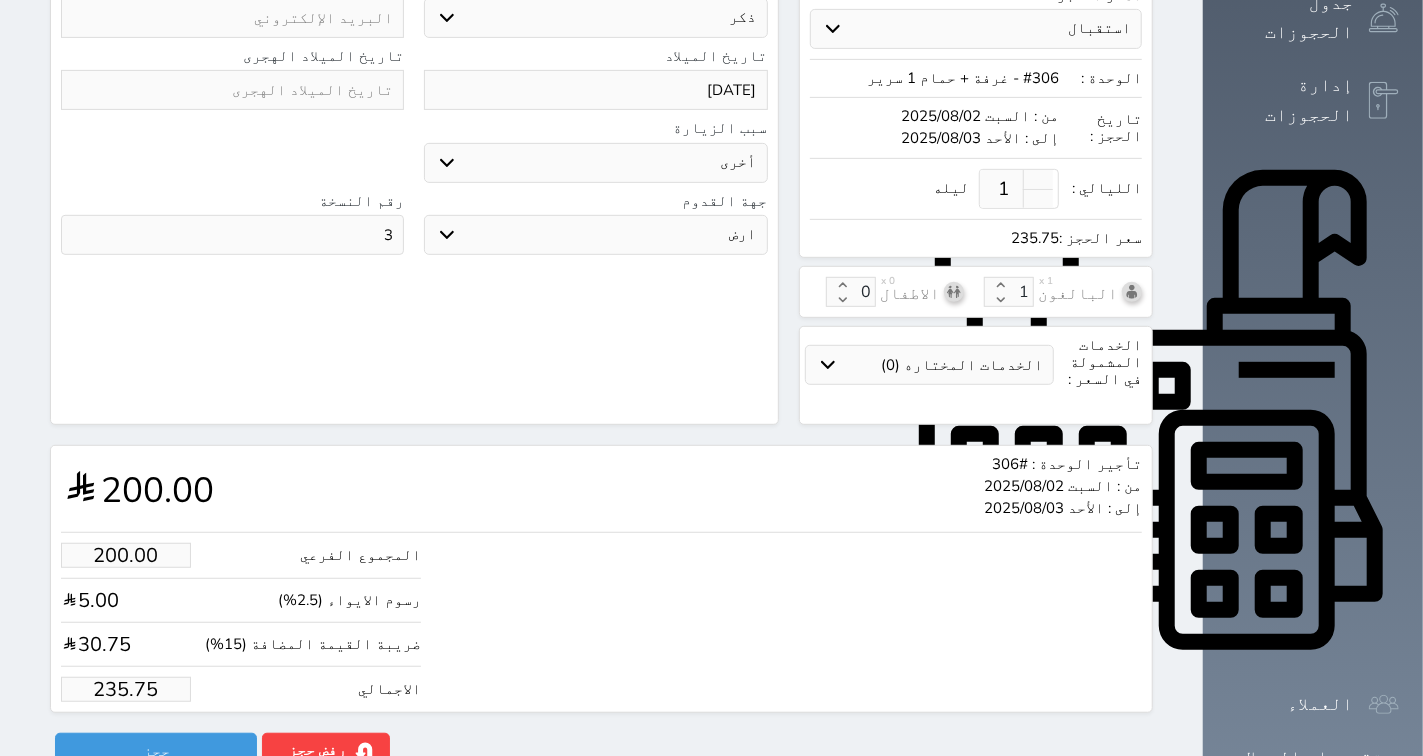 click on "235.75" at bounding box center [126, 689] 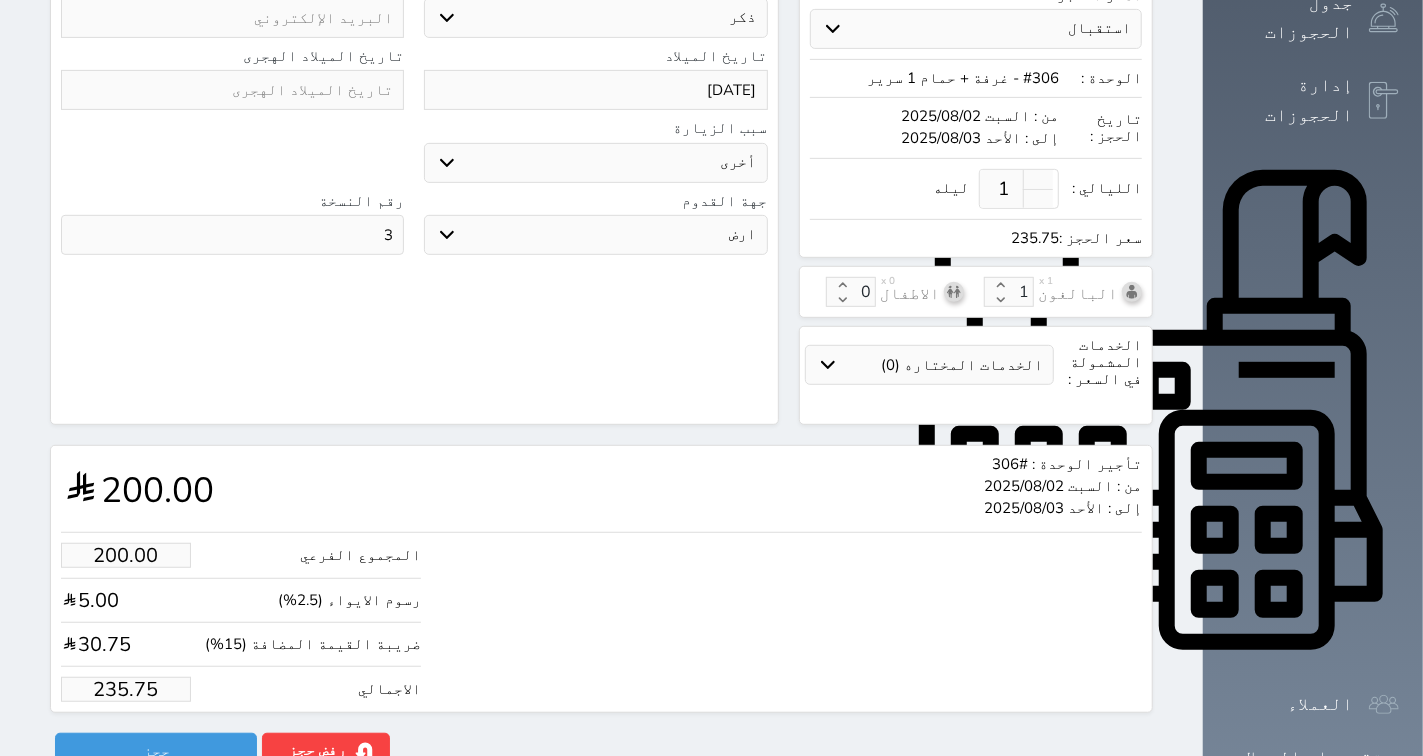 click on "235.75" at bounding box center [126, 689] 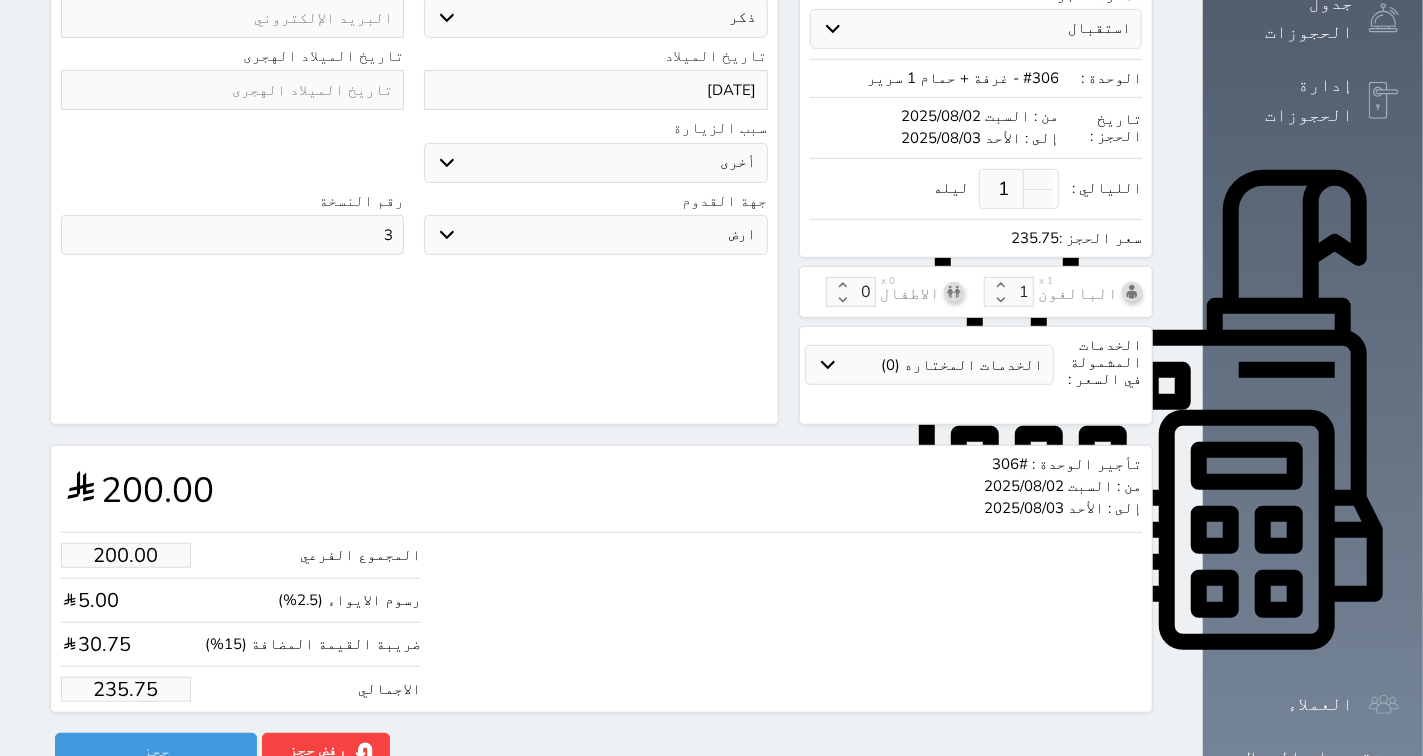 type on "1.70" 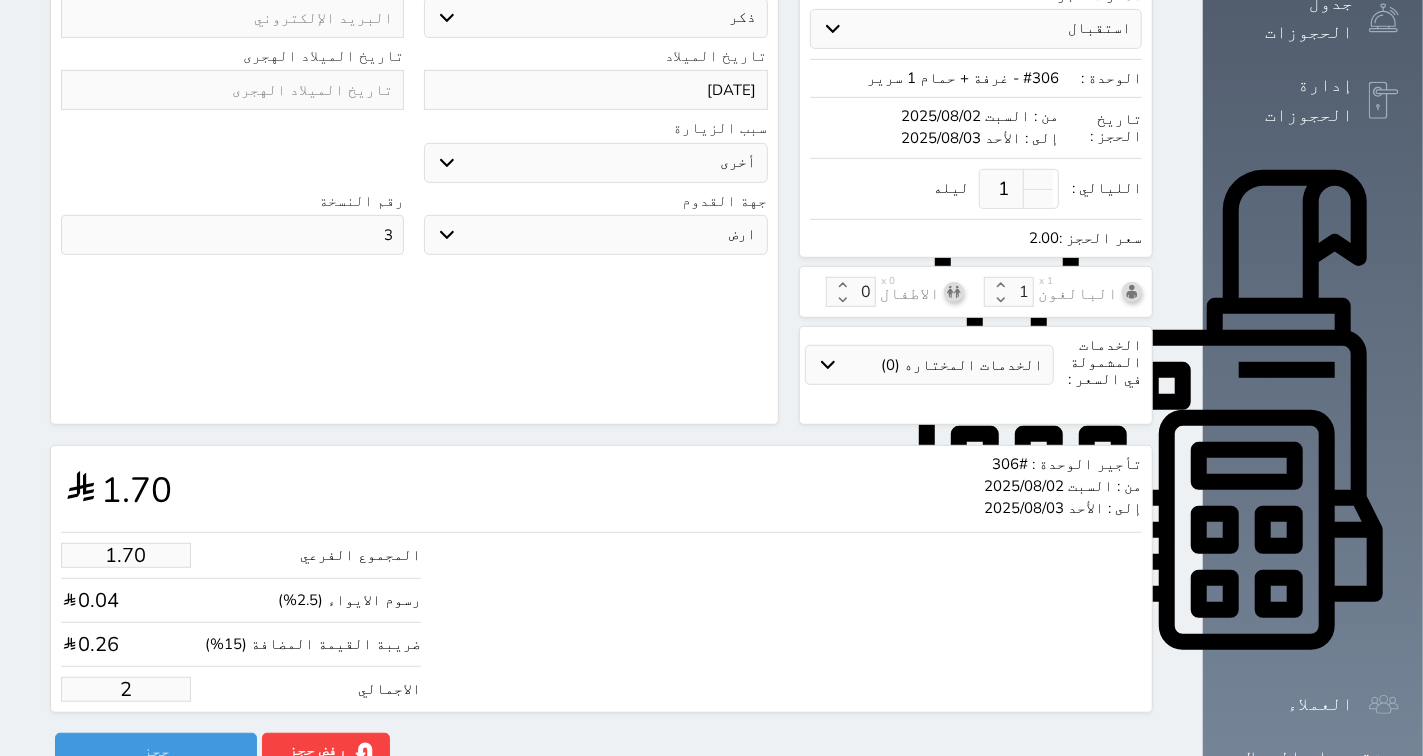 type on "16.97" 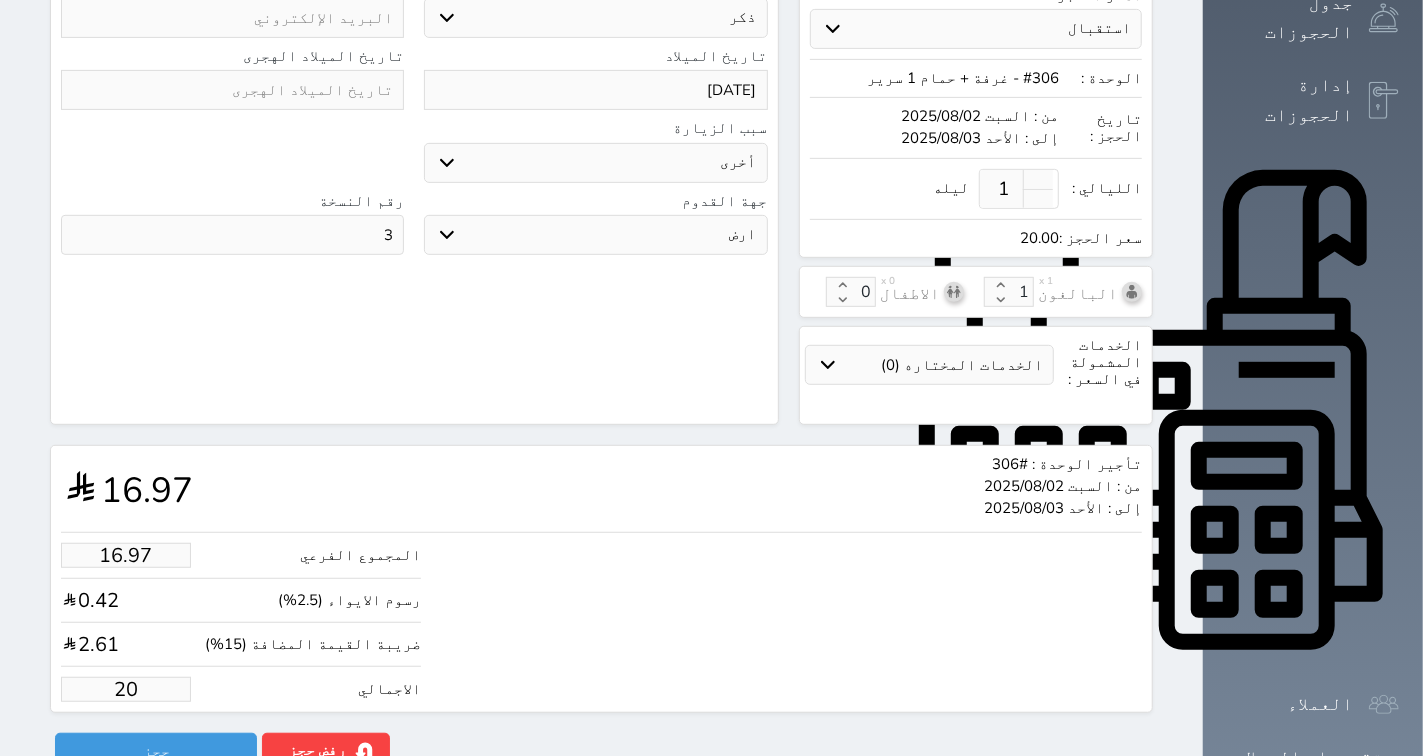 type on "169.67" 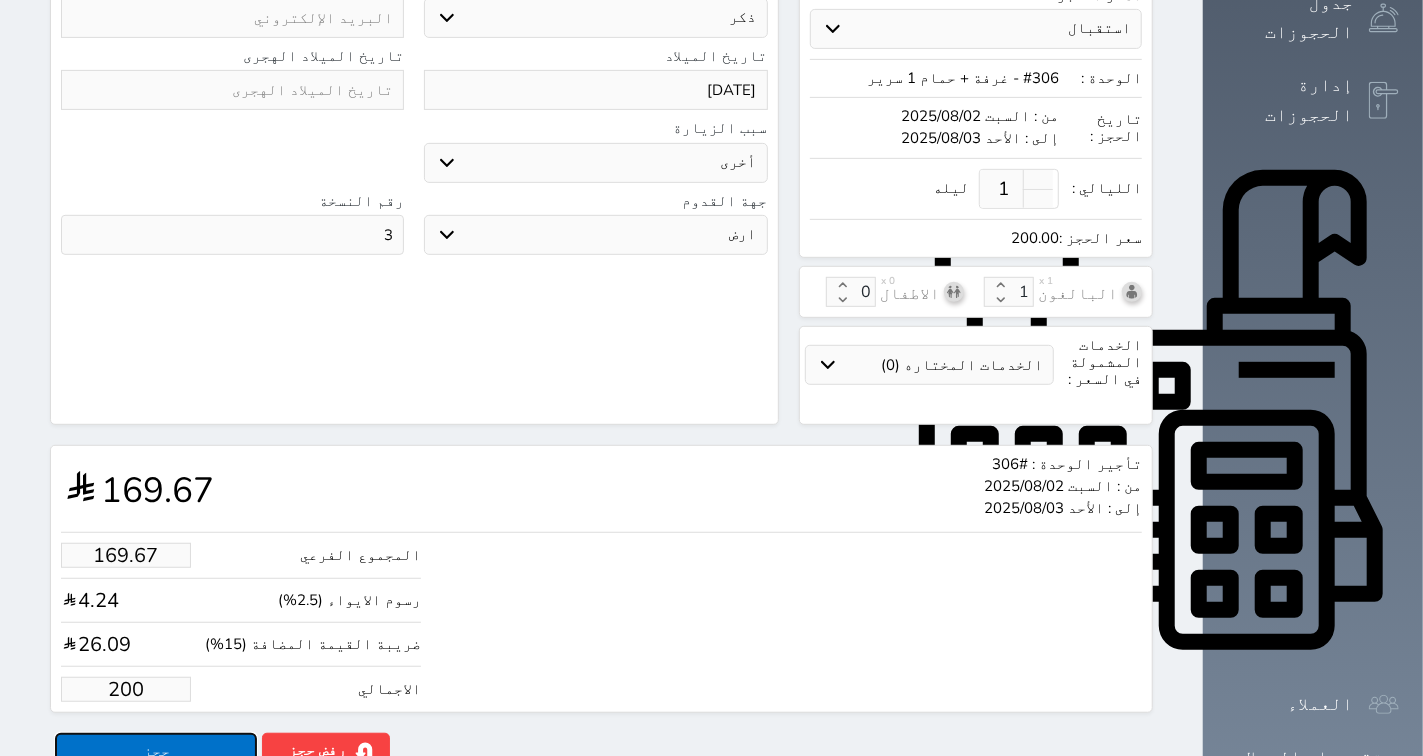 type on "200.00" 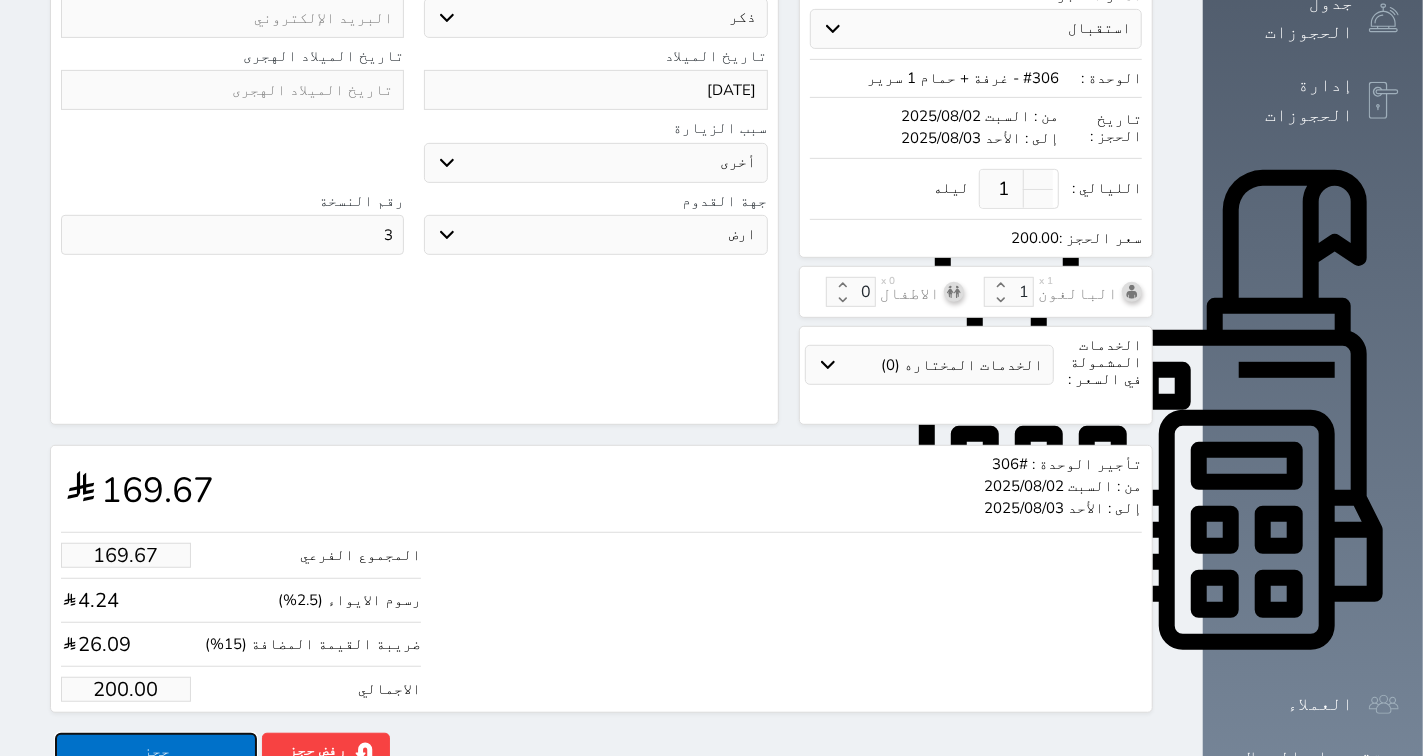 click on "حجز" at bounding box center [156, 750] 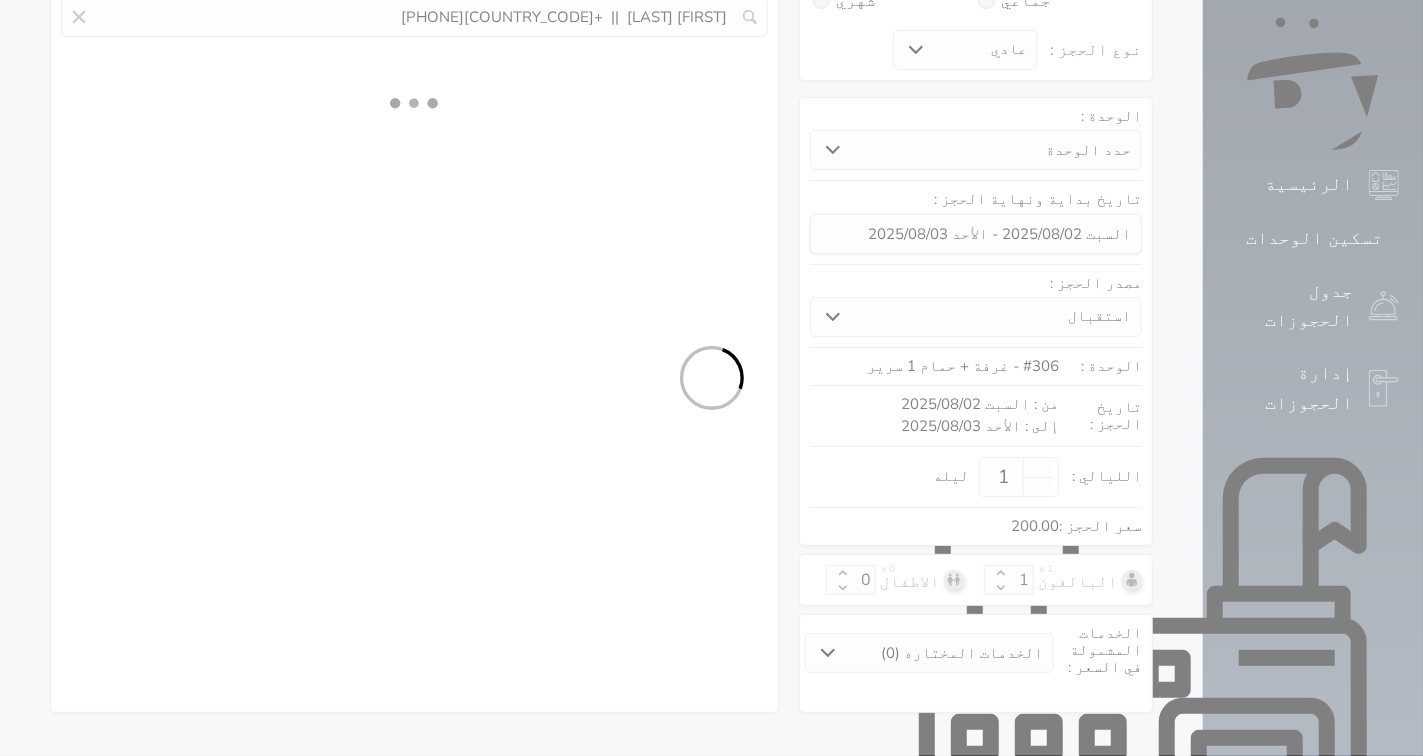 select on "1" 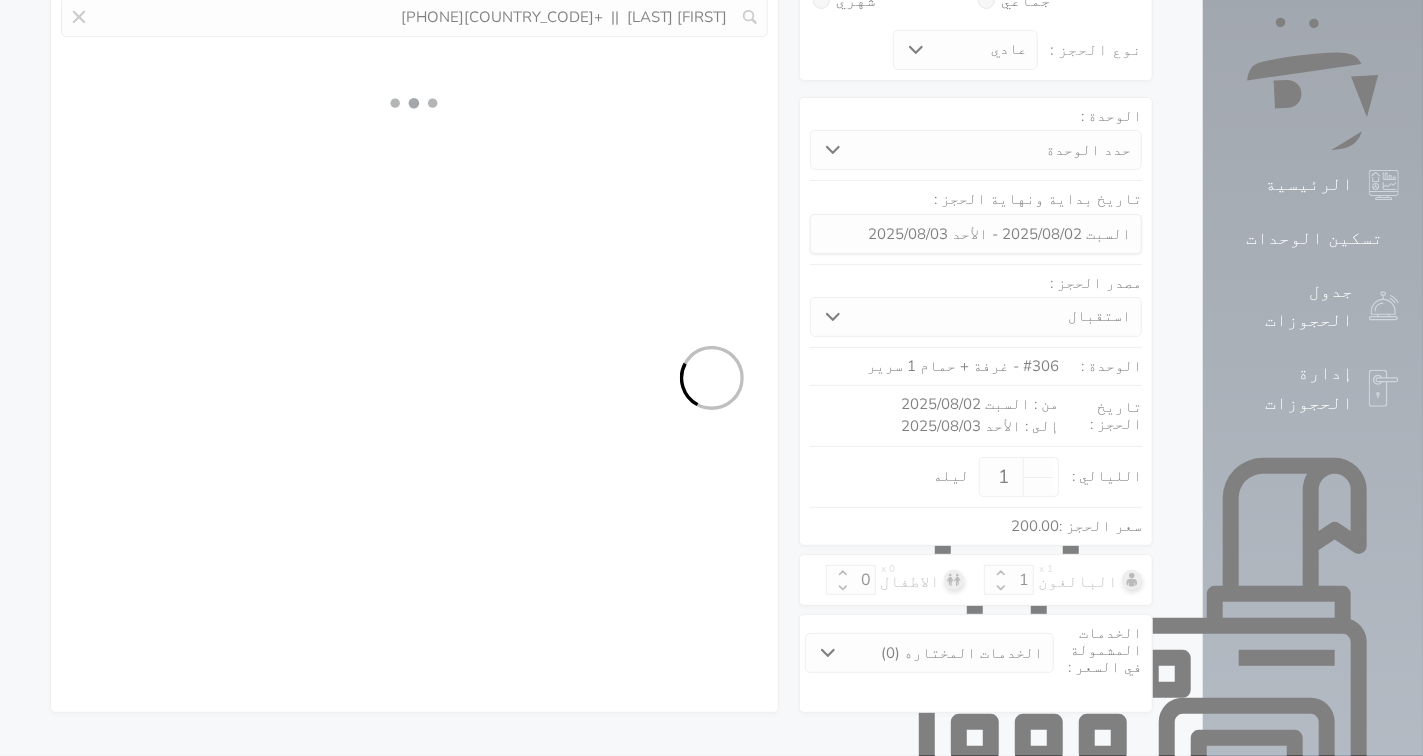 select on "113" 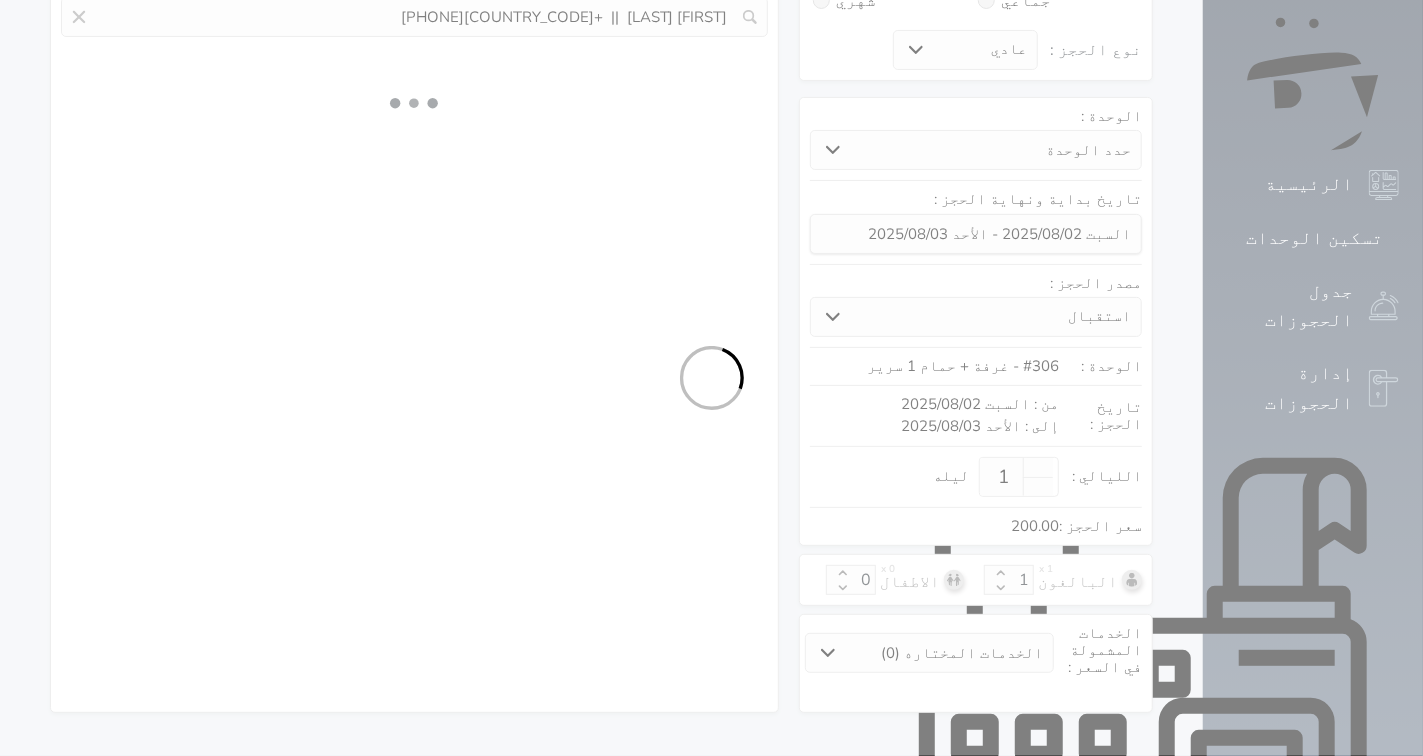 select on "1" 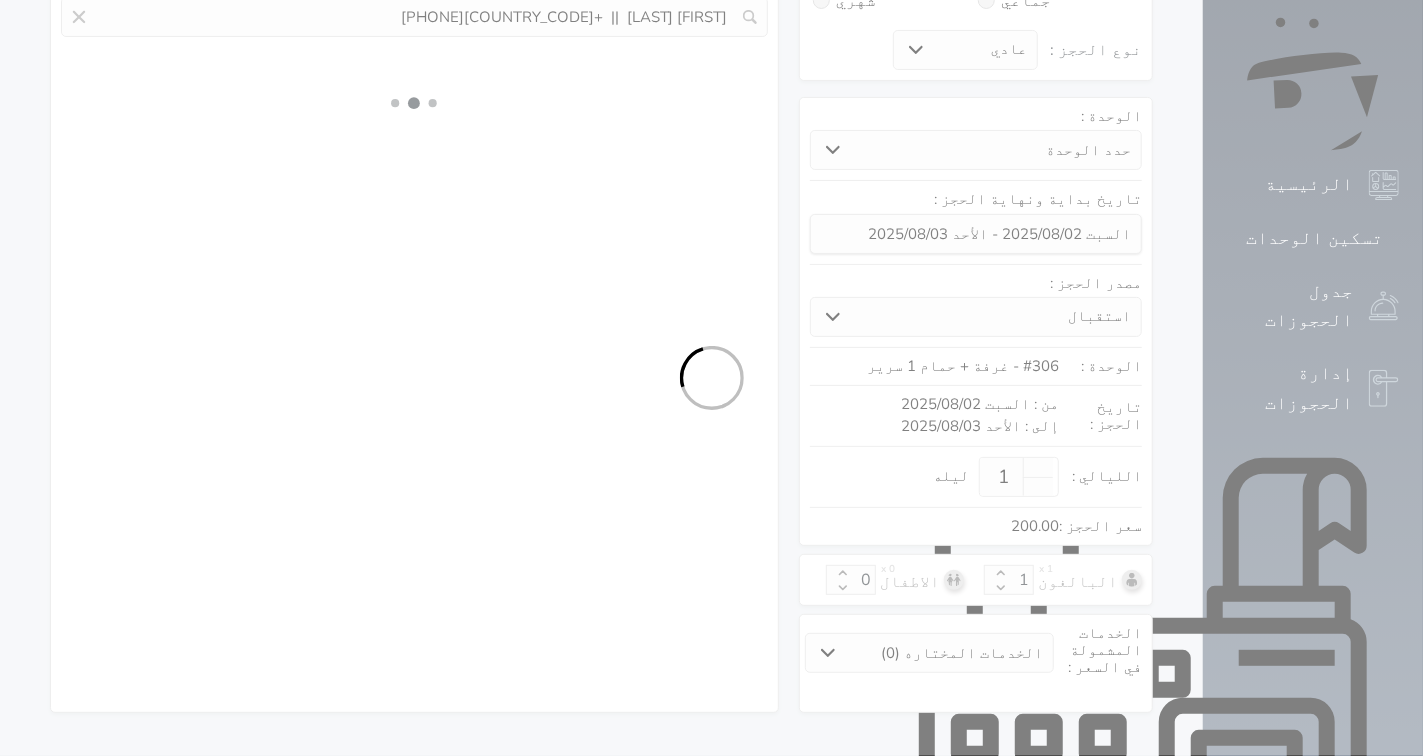 select on "7" 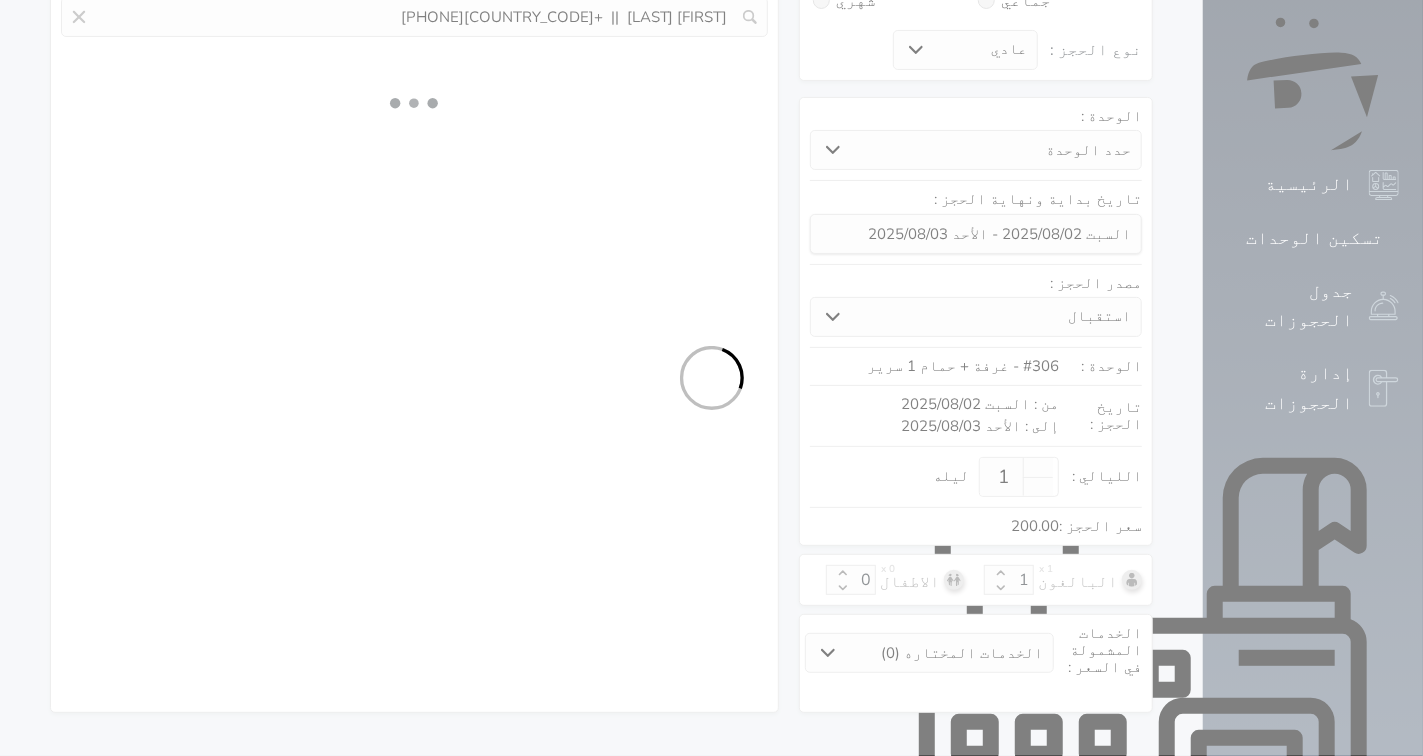 select on "9" 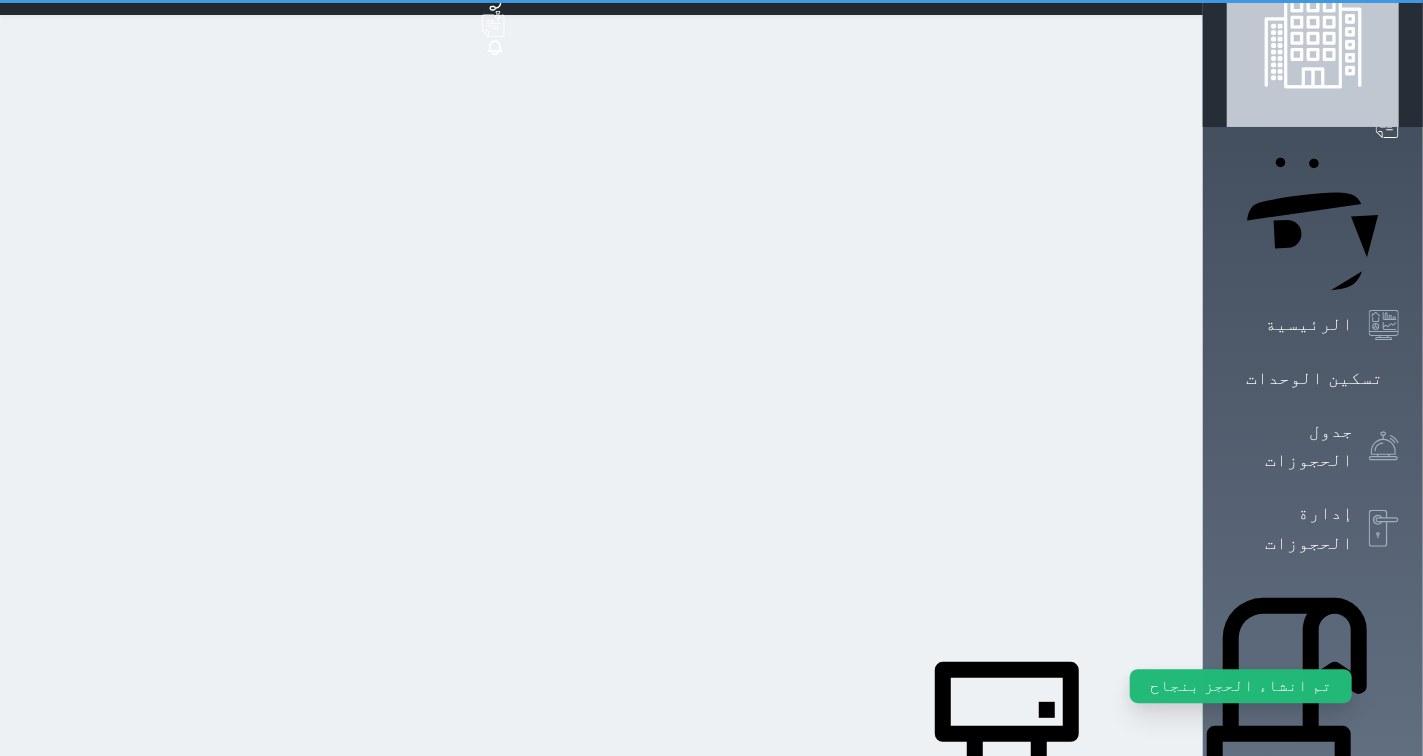 scroll, scrollTop: 0, scrollLeft: 0, axis: both 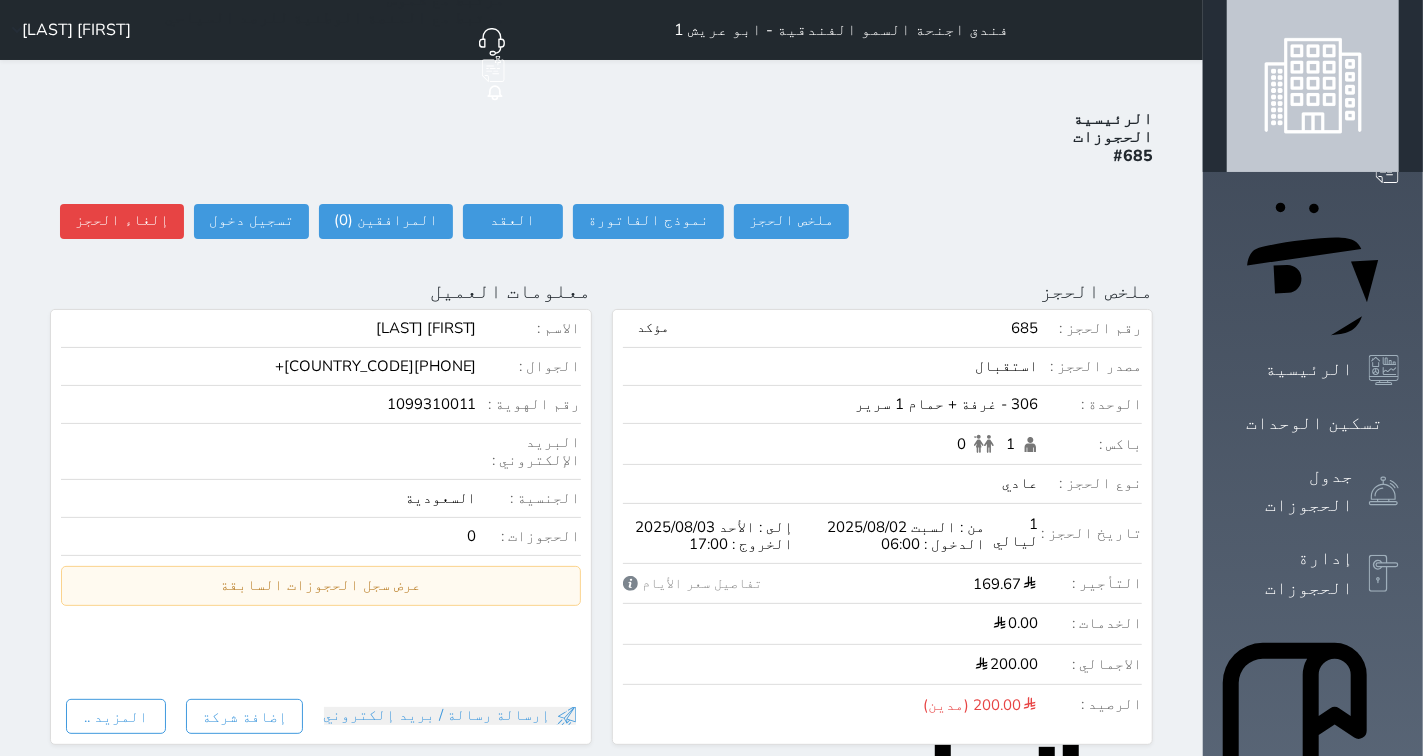 click on "ملخص الحجز ملخص الحجز #685 نموذج الفاتورة العقد العقد #685 العقود الموقعه #685 العقود الموقعه (0) # تاريخ التوقيع الاجرائات المرافقين (0) المرافقين البحث عن المرافقين : الاسم رقم الهوية البريد الإلكتروني الجوال تغيير العميل الاسم * الجنس اختر الجنس ذكر انثى تاريخ الميلاد * تاريخ الميلاد الهجرى صلة القرابة اختر صلة القرابة ابن ابنه زوجة اخ اخت اب ام زوج أخرى نوع العميل * اختر نوع مواطن مواطن خليجي زائر مقيم الجنسية * اختر دولة" at bounding box center (601, 221) 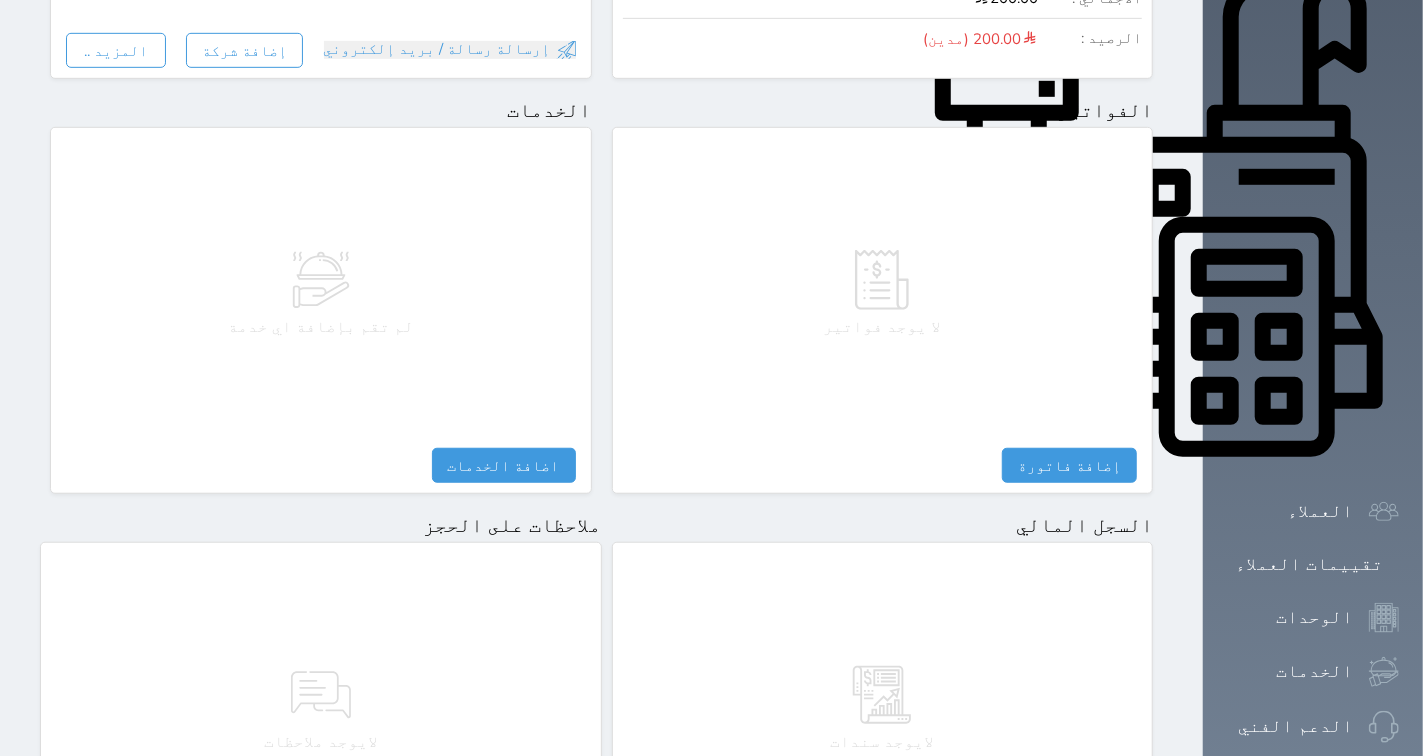 scroll, scrollTop: 0, scrollLeft: 0, axis: both 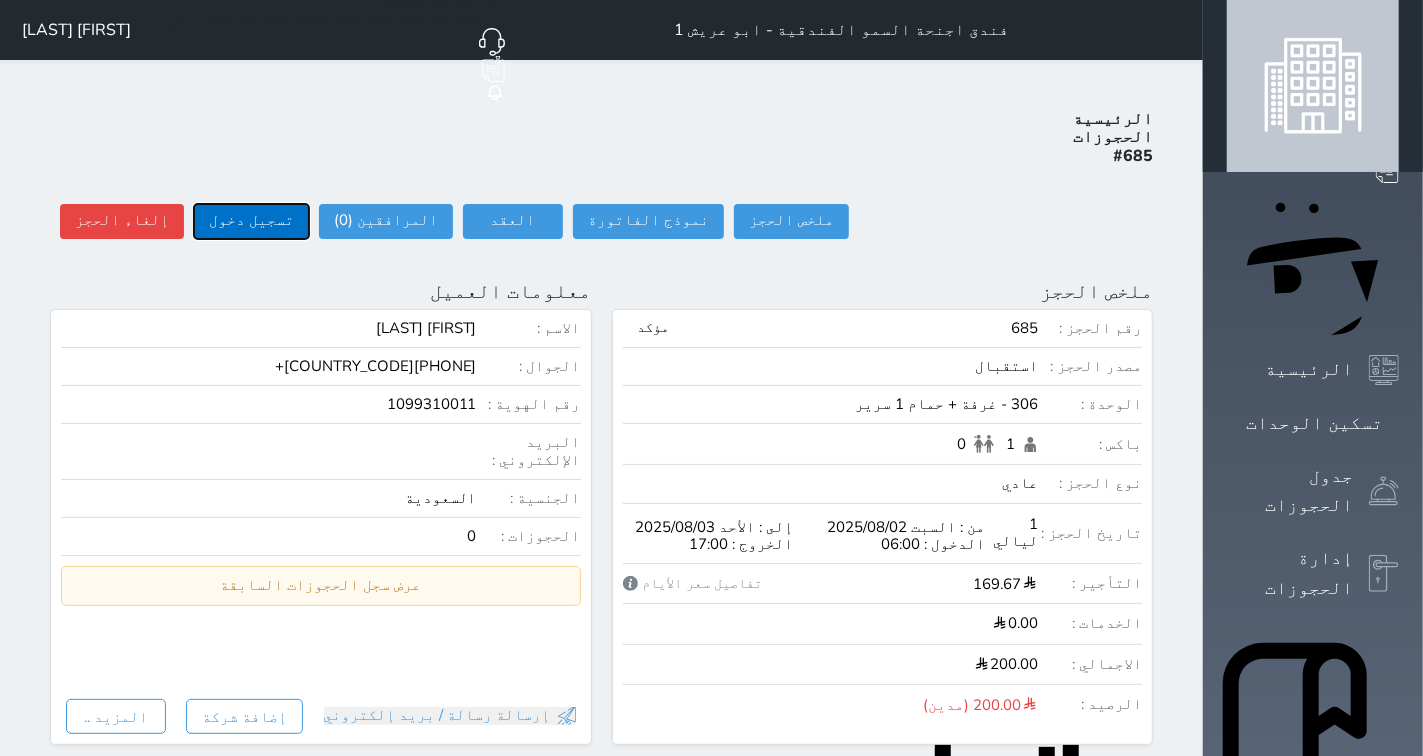 click on "تسجيل دخول" at bounding box center (251, 221) 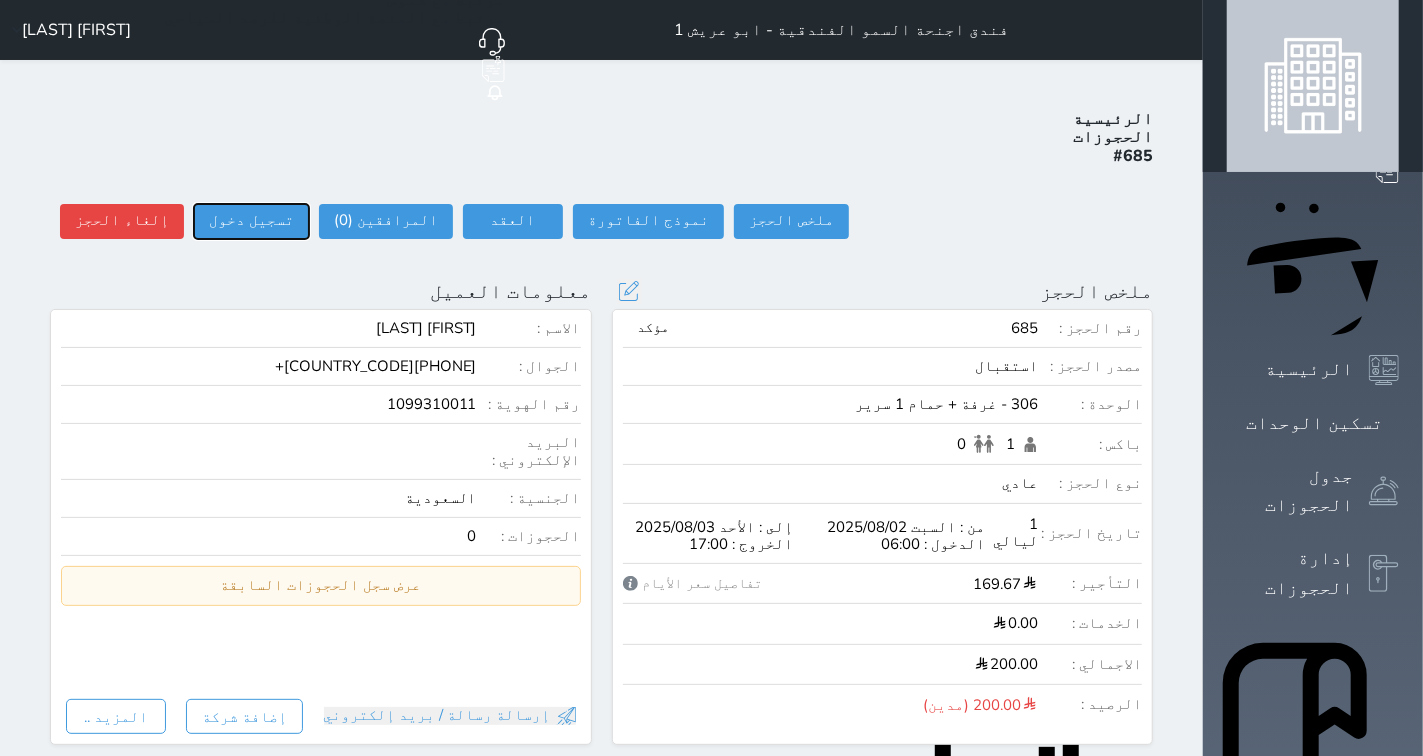 type on "12:02" 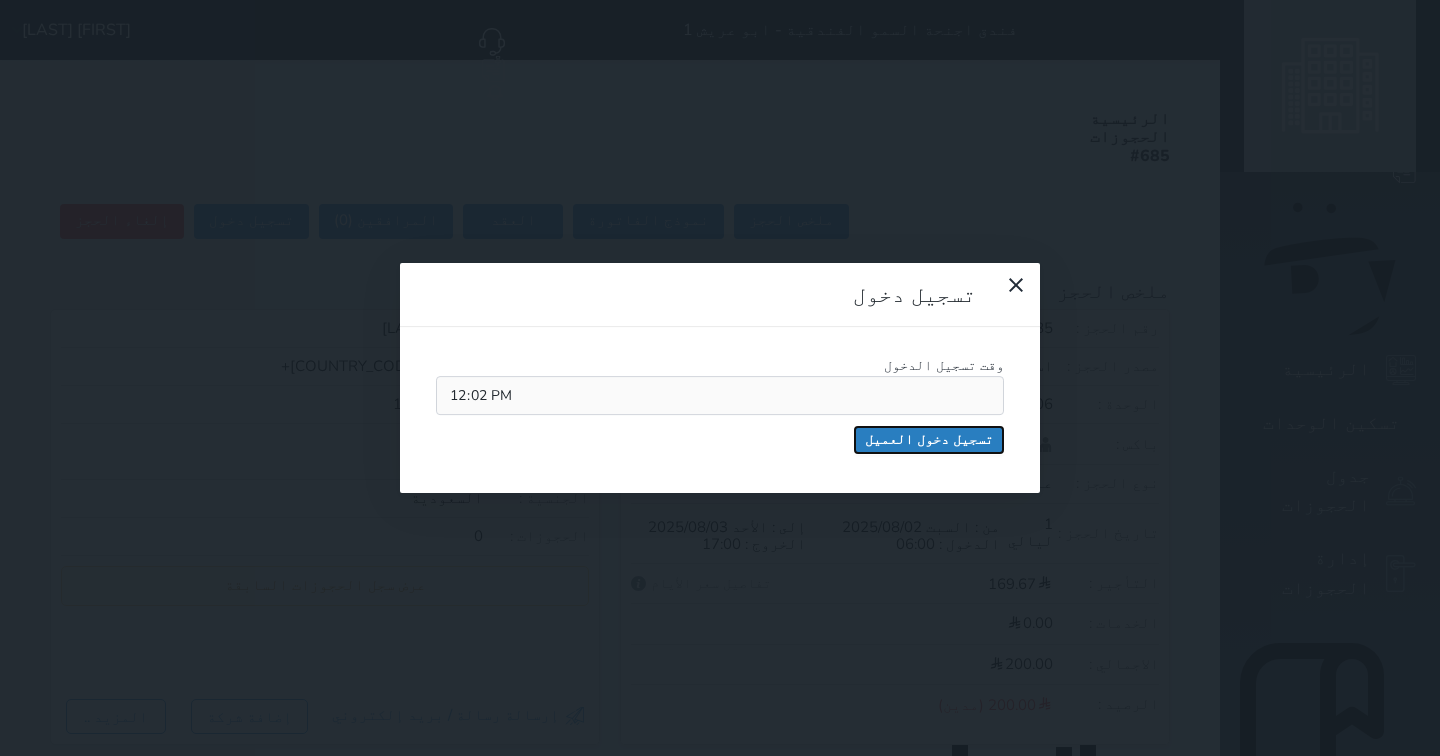 click on "تسجيل دخول العميل" at bounding box center [929, 440] 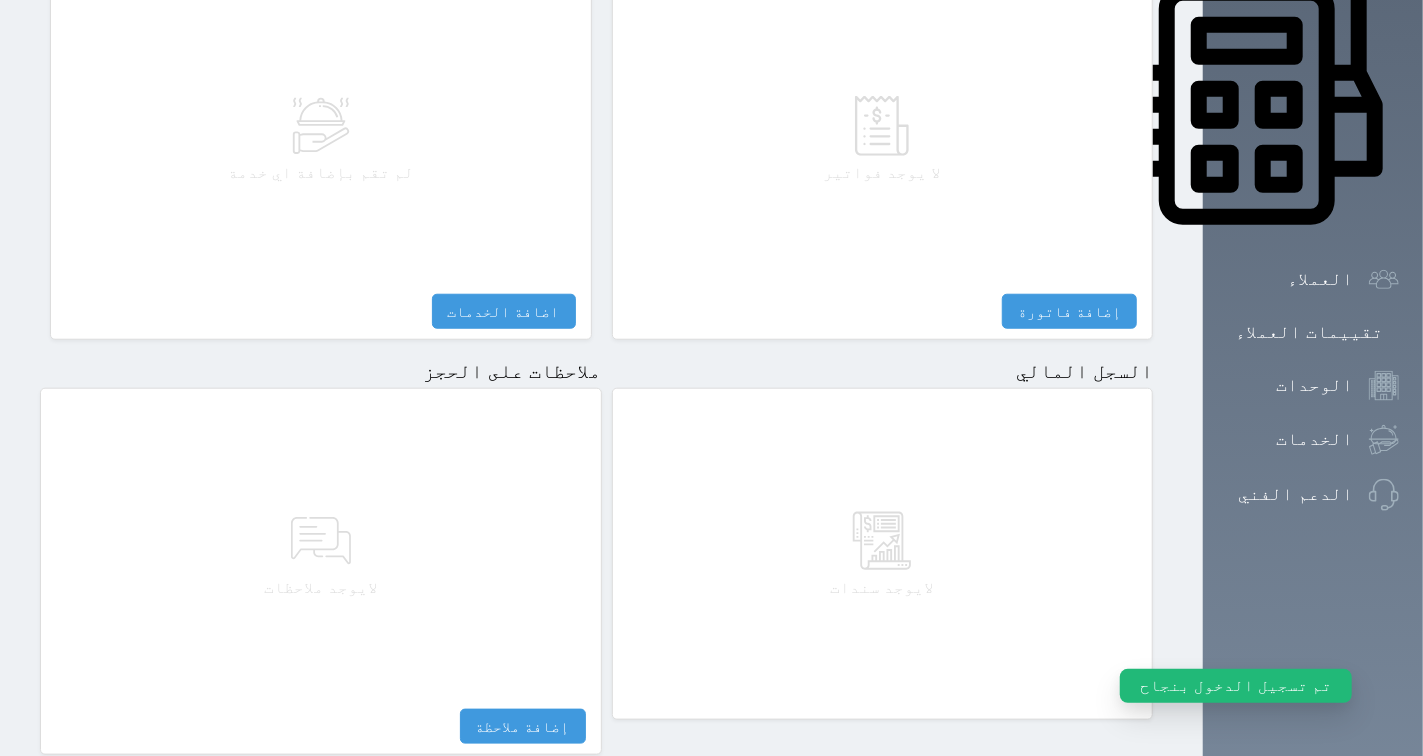scroll, scrollTop: 1024, scrollLeft: 0, axis: vertical 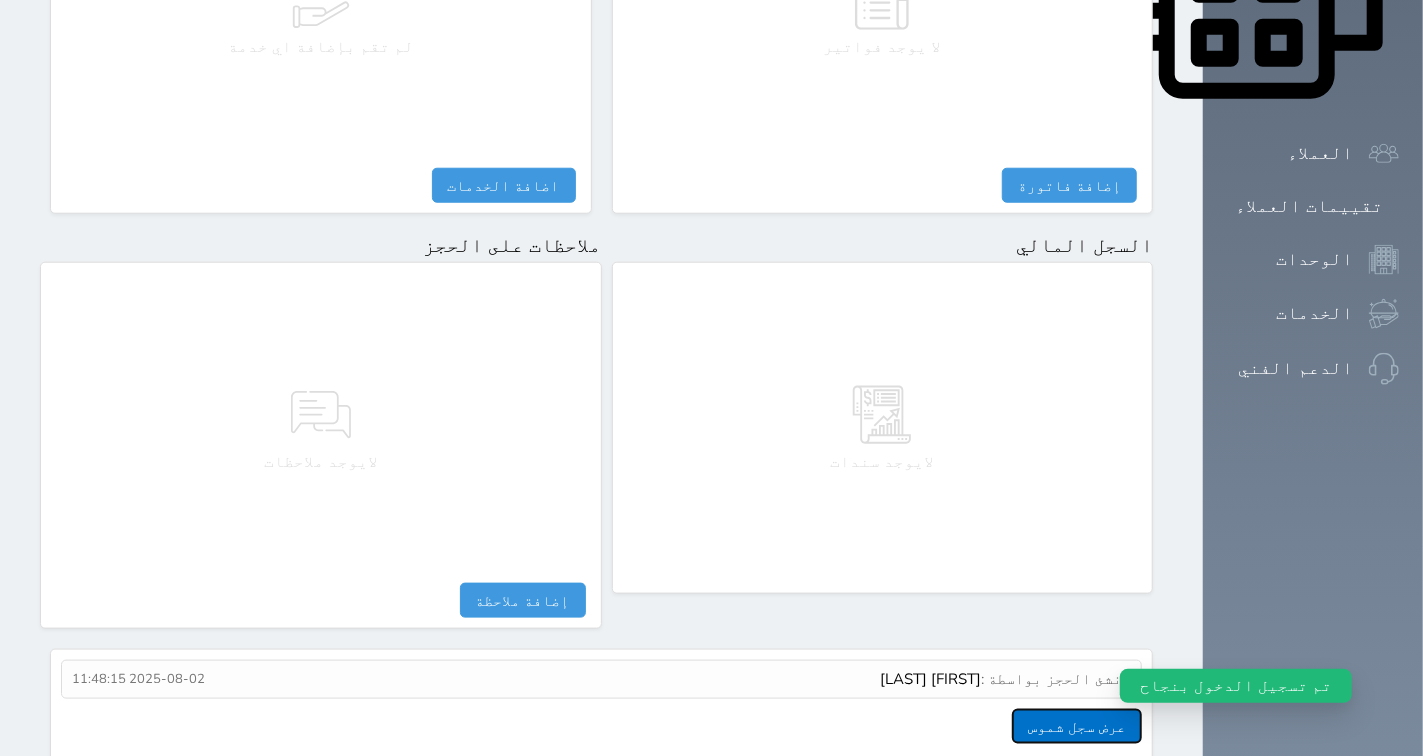 click on "عرض سجل شموس" at bounding box center (1077, 726) 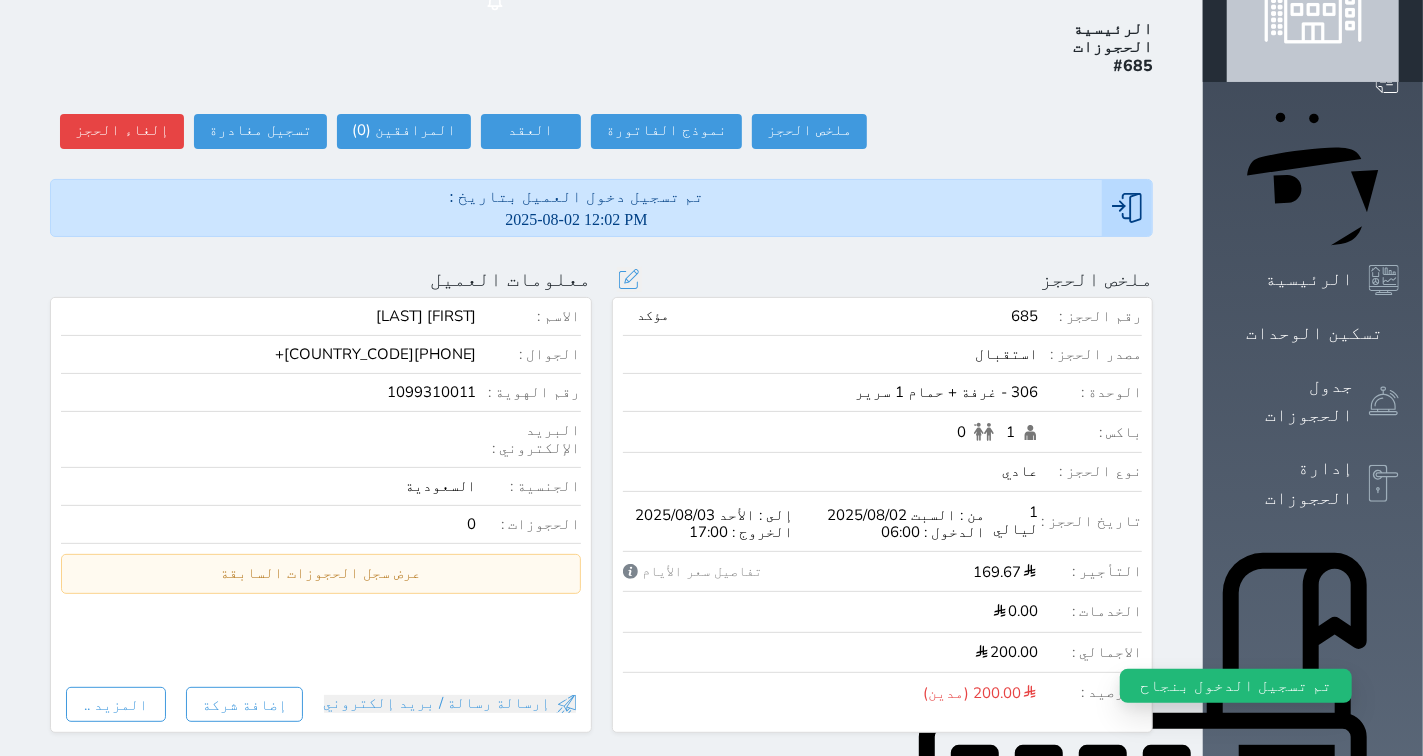 scroll, scrollTop: 0, scrollLeft: 0, axis: both 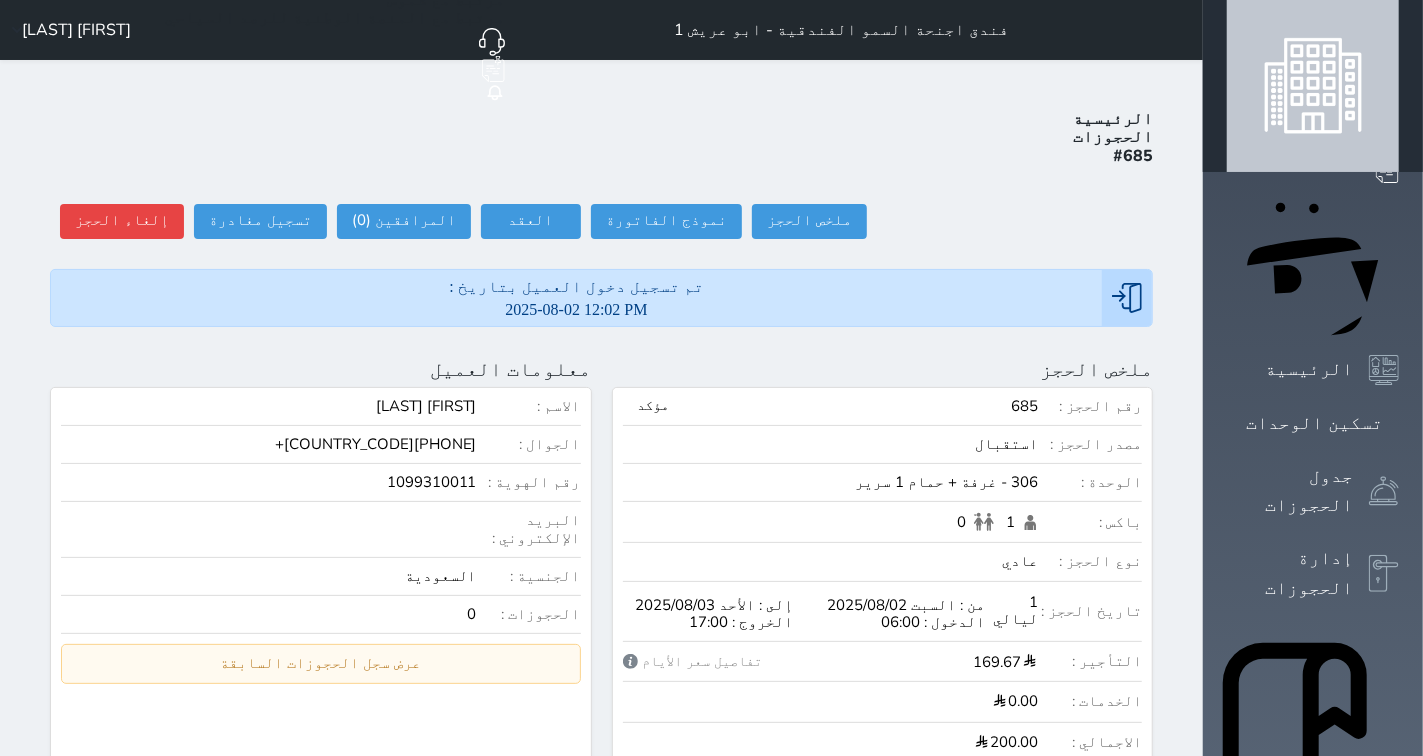 type 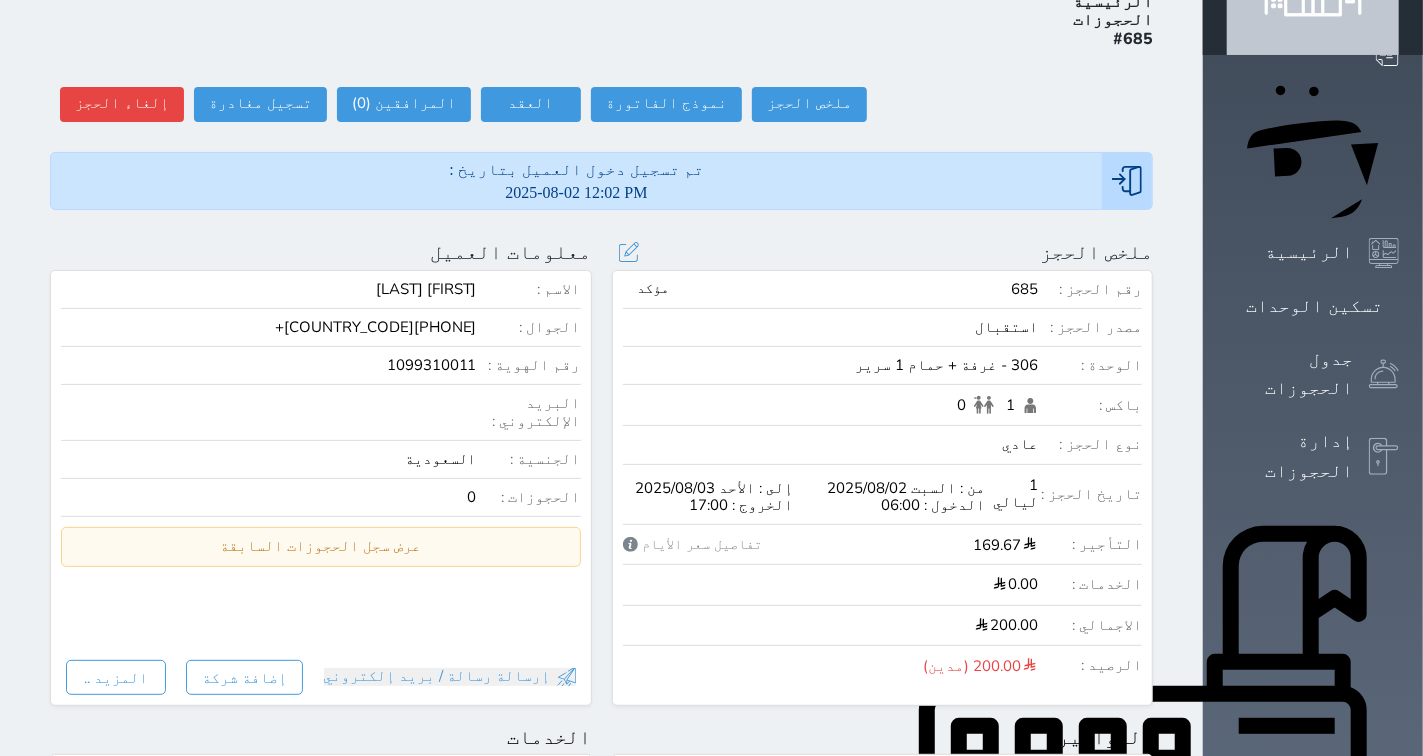 scroll, scrollTop: 0, scrollLeft: 0, axis: both 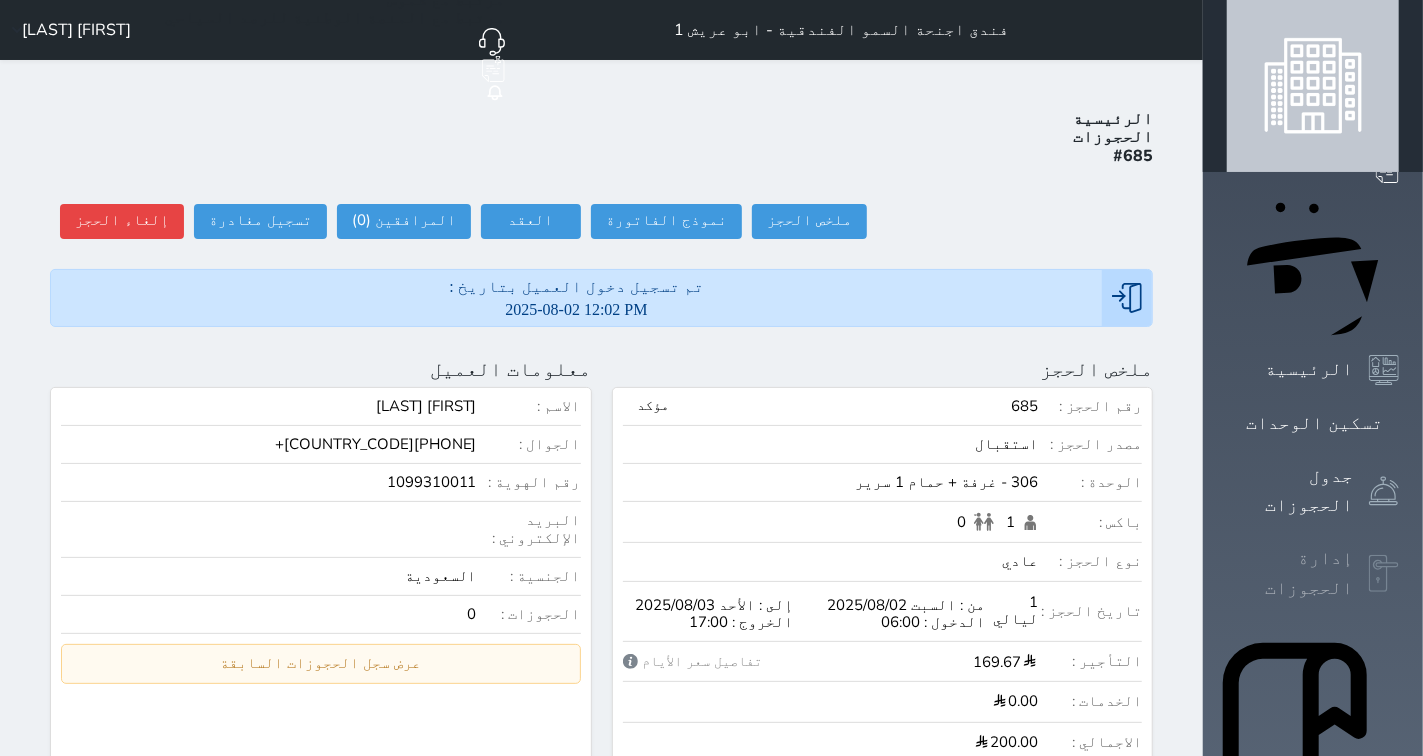 click on "إدارة الحجوزات" at bounding box center (1290, 573) 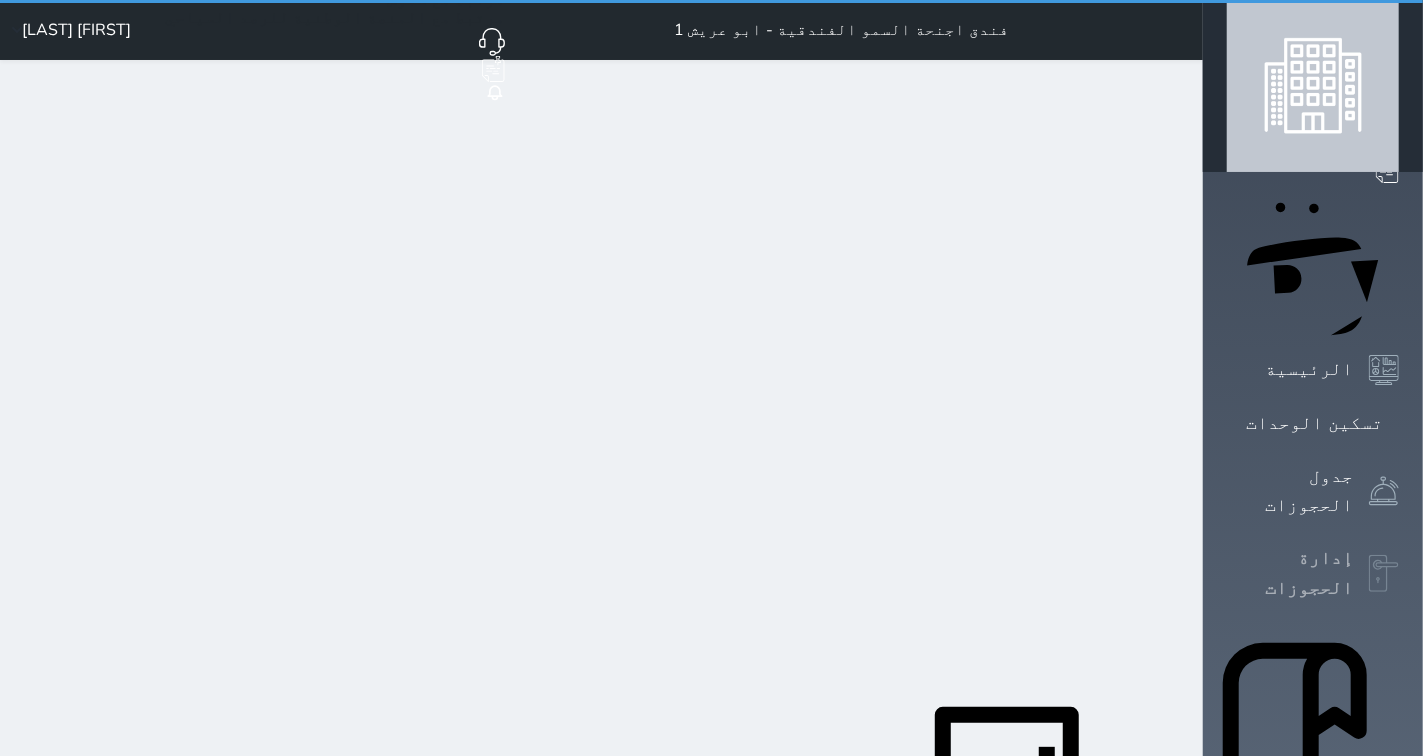 select on "open_all" 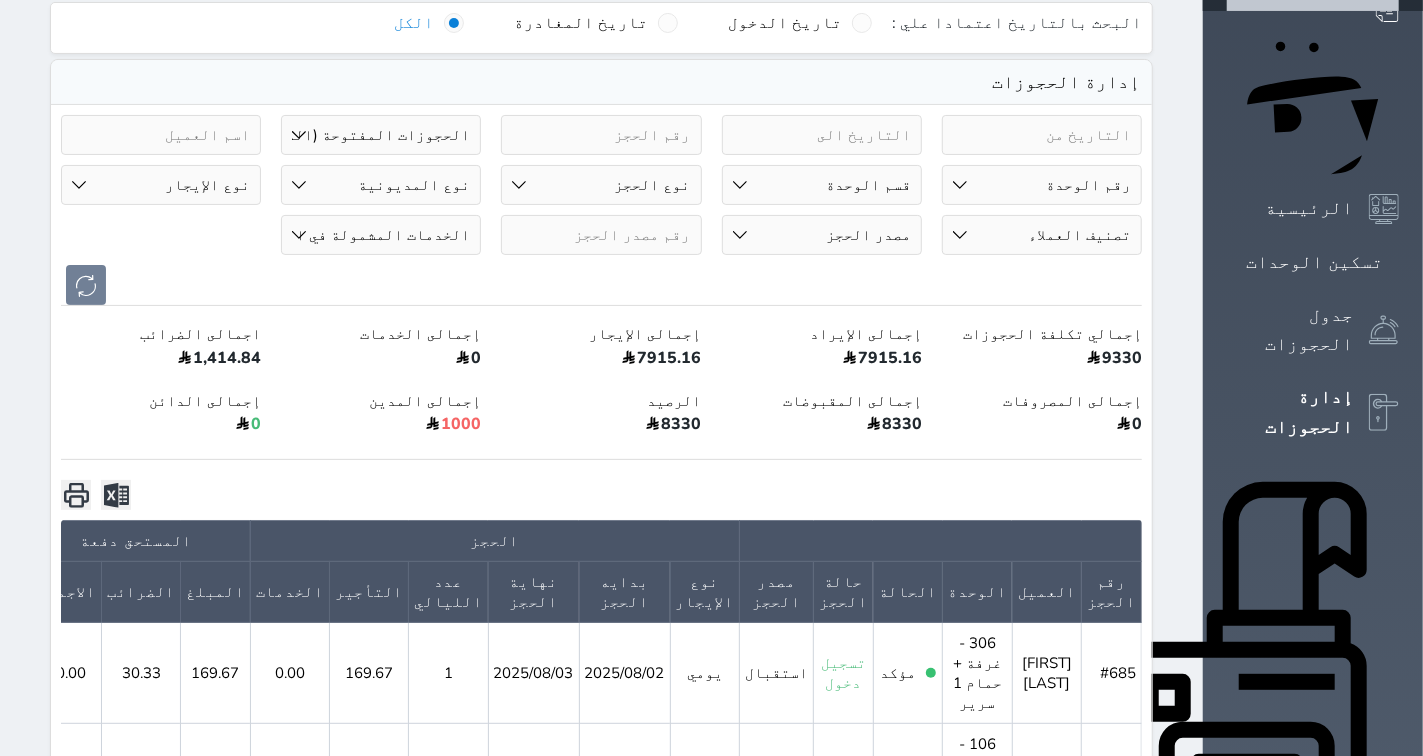 scroll, scrollTop: 0, scrollLeft: 0, axis: both 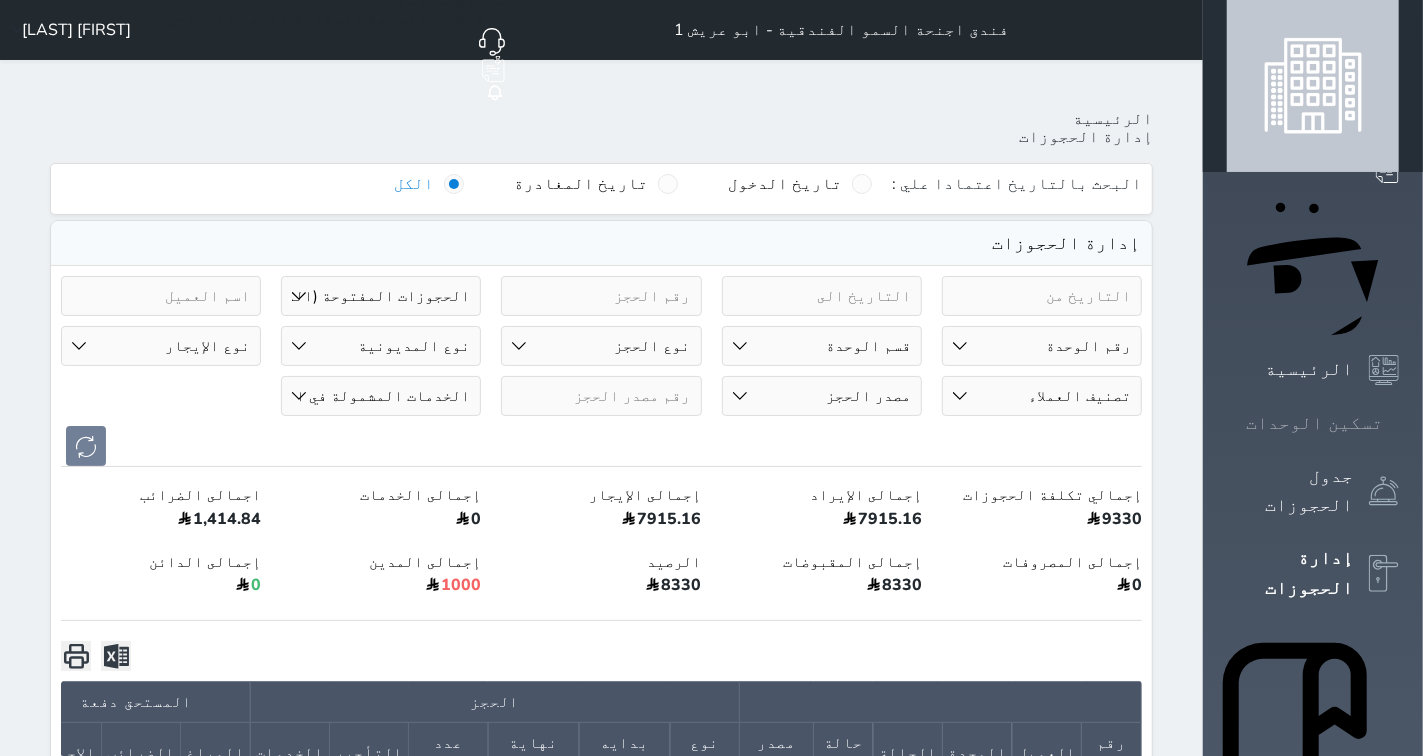 click on "تسكين الوحدات" at bounding box center [1314, 423] 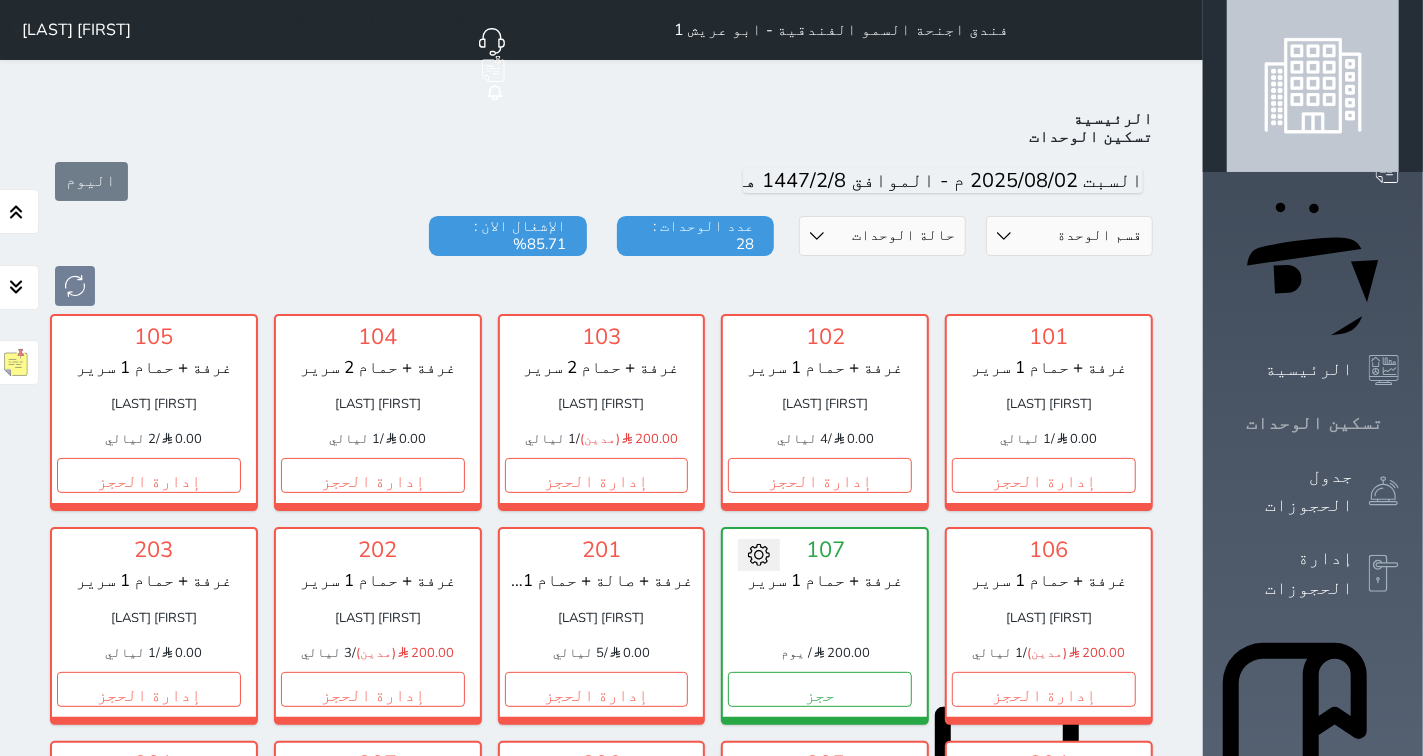 scroll, scrollTop: 77, scrollLeft: 0, axis: vertical 